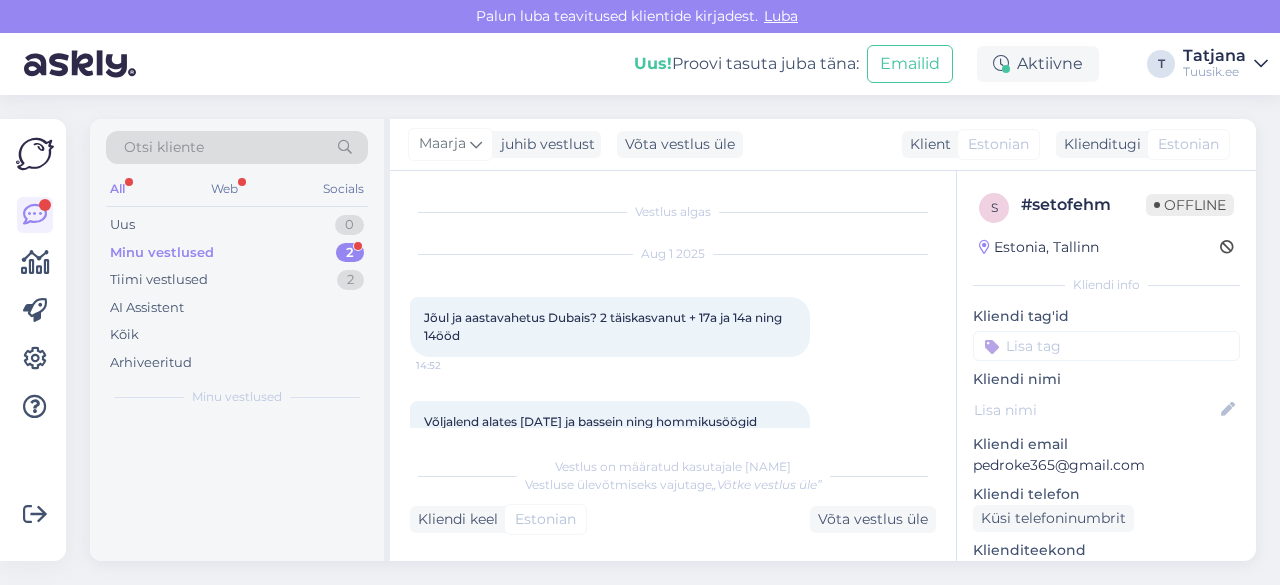 scroll, scrollTop: 0, scrollLeft: 0, axis: both 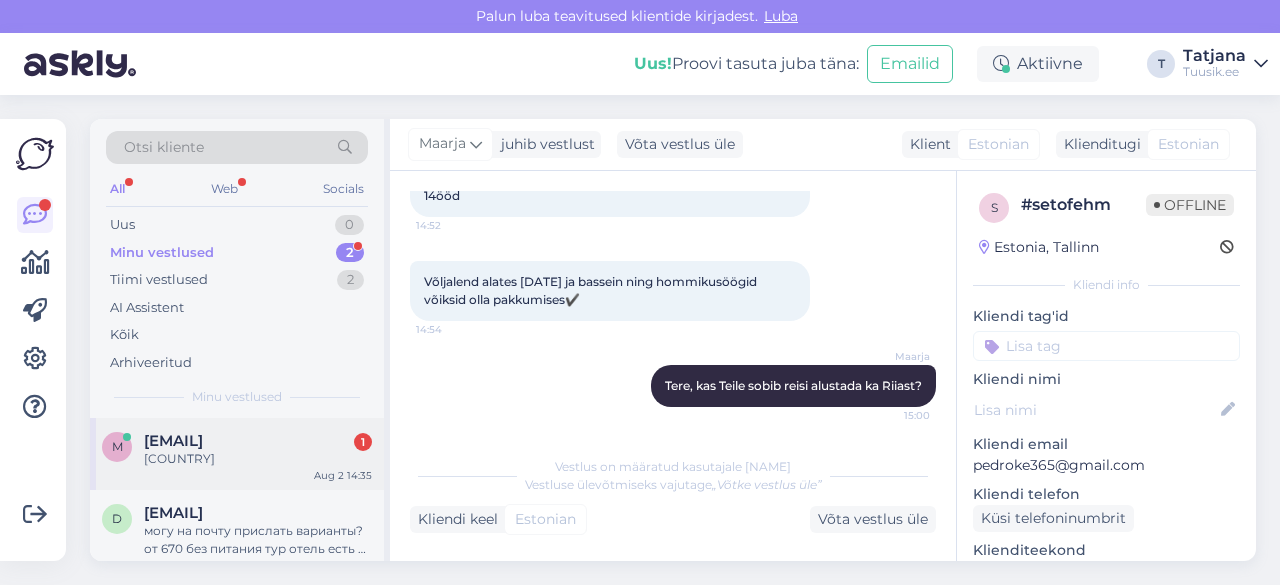 click on "[COUNTRY]" at bounding box center (258, 459) 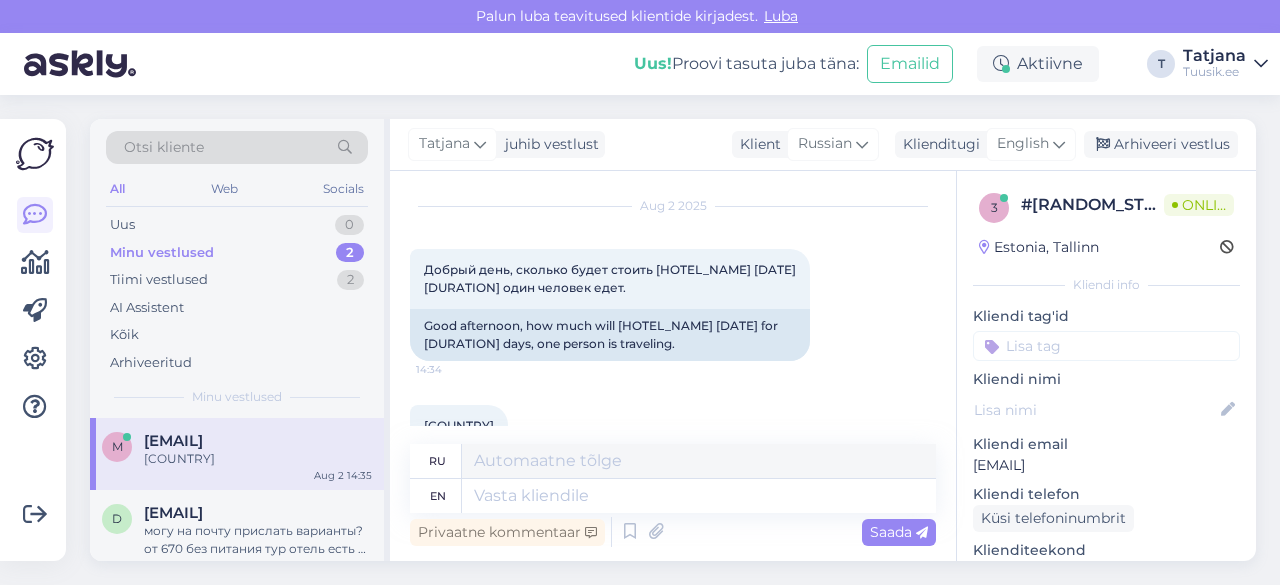 scroll, scrollTop: 24, scrollLeft: 0, axis: vertical 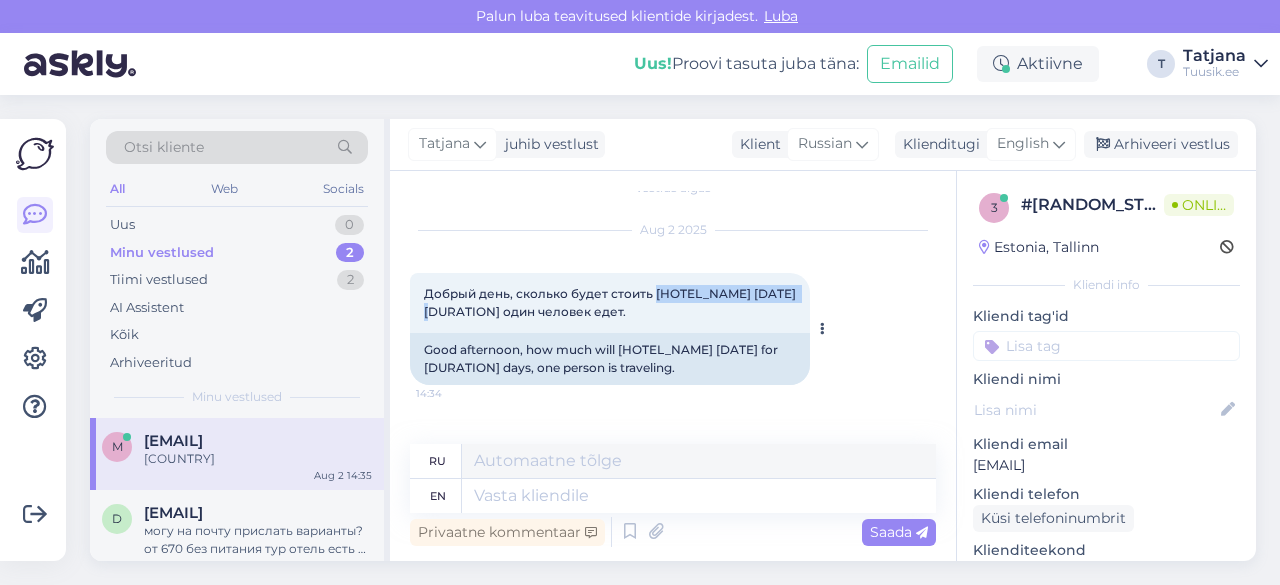 drag, startPoint x: 650, startPoint y: 291, endPoint x: 780, endPoint y: 287, distance: 130.06152 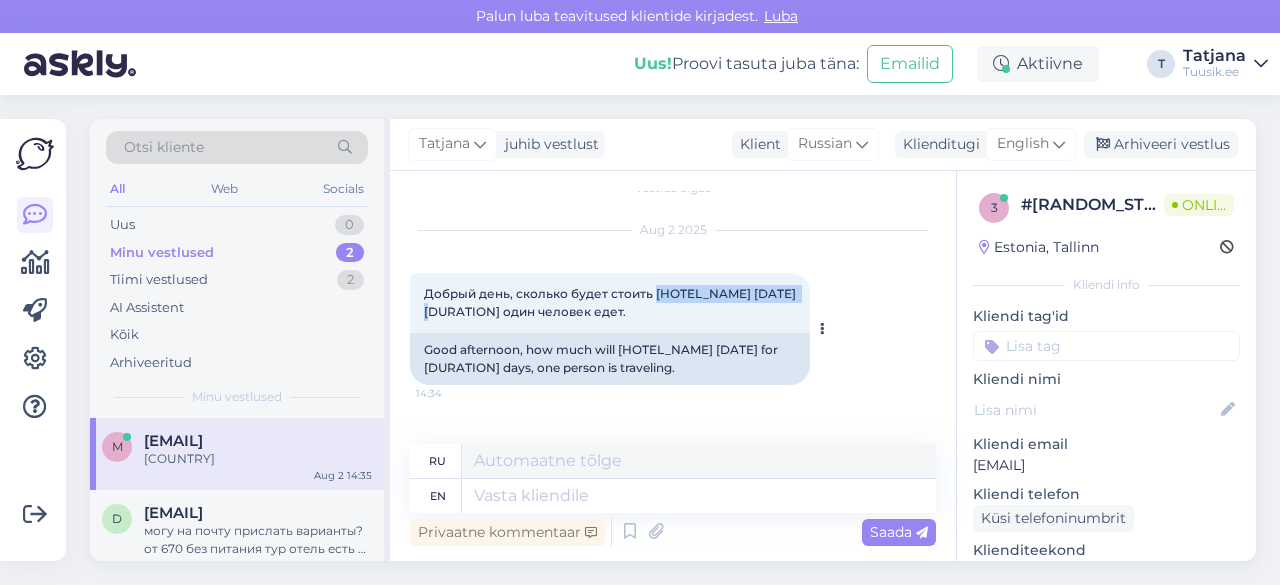 copy on "[HOTEL_NAME]" 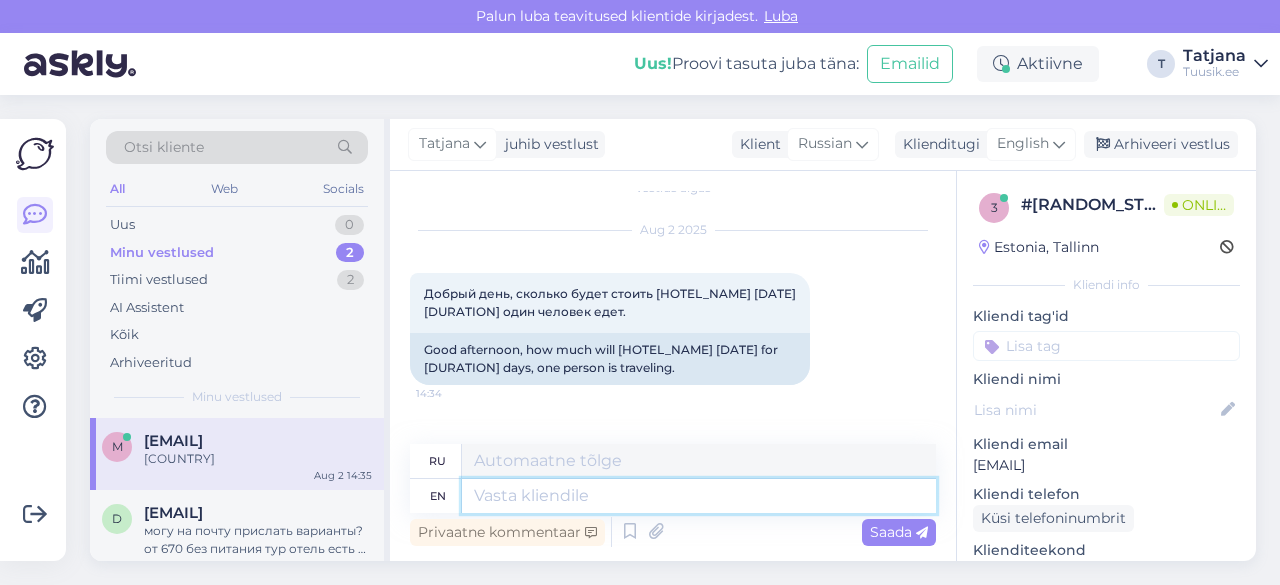 click at bounding box center (699, 496) 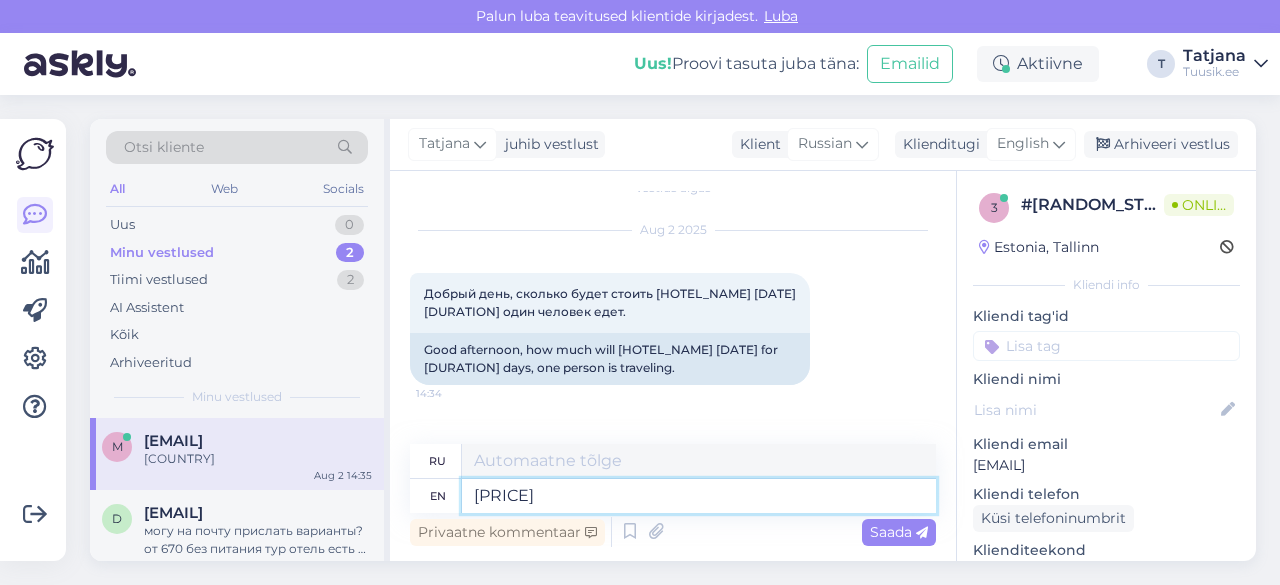 type on "[PRICE]" 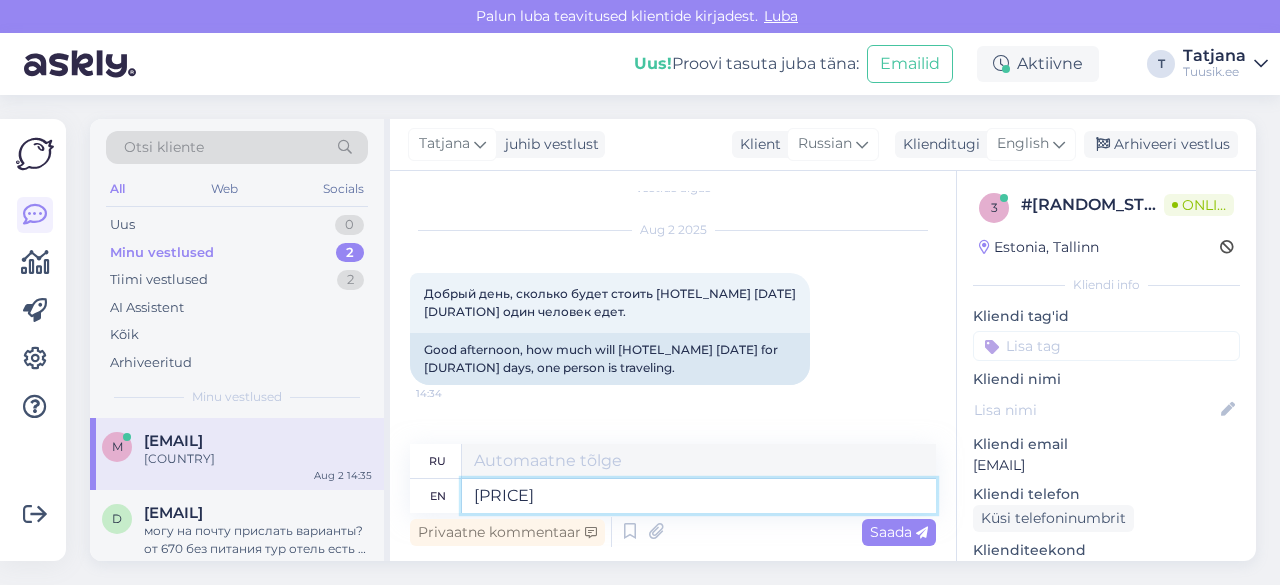 type on "[PRICE]" 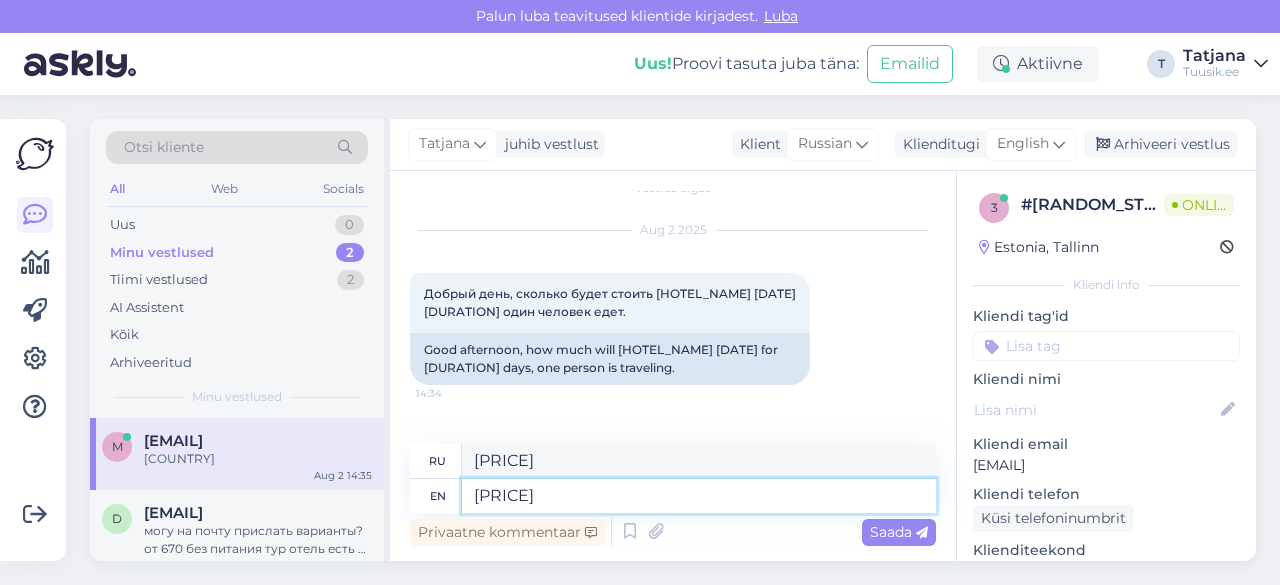 type on "[PRICE]" 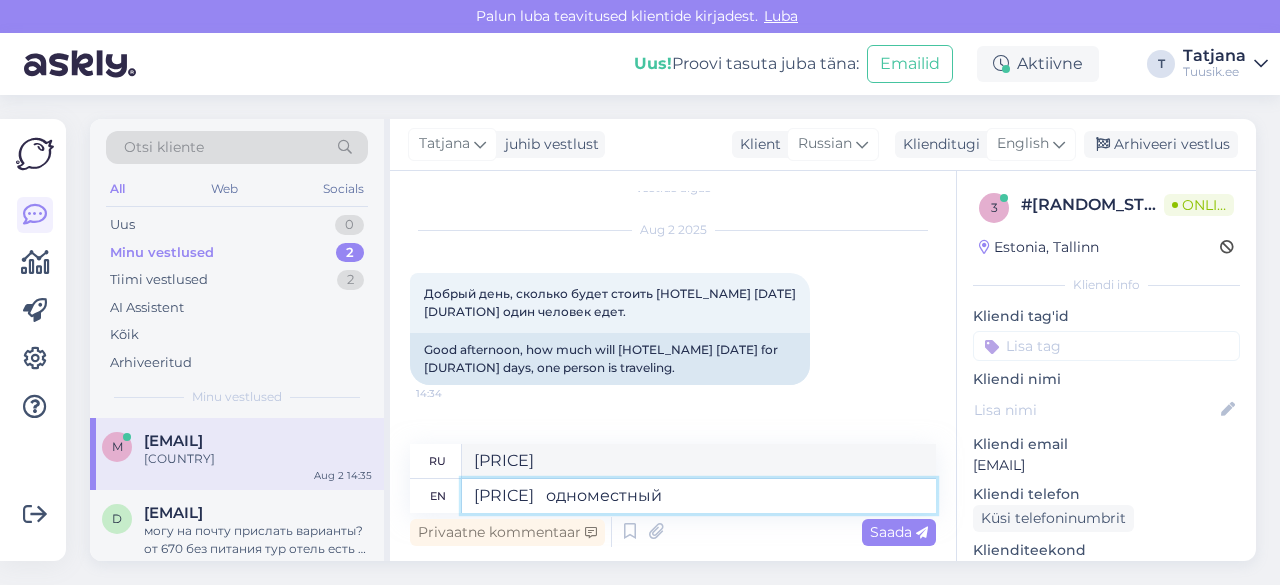 type on "[PRICE]   одноместный н" 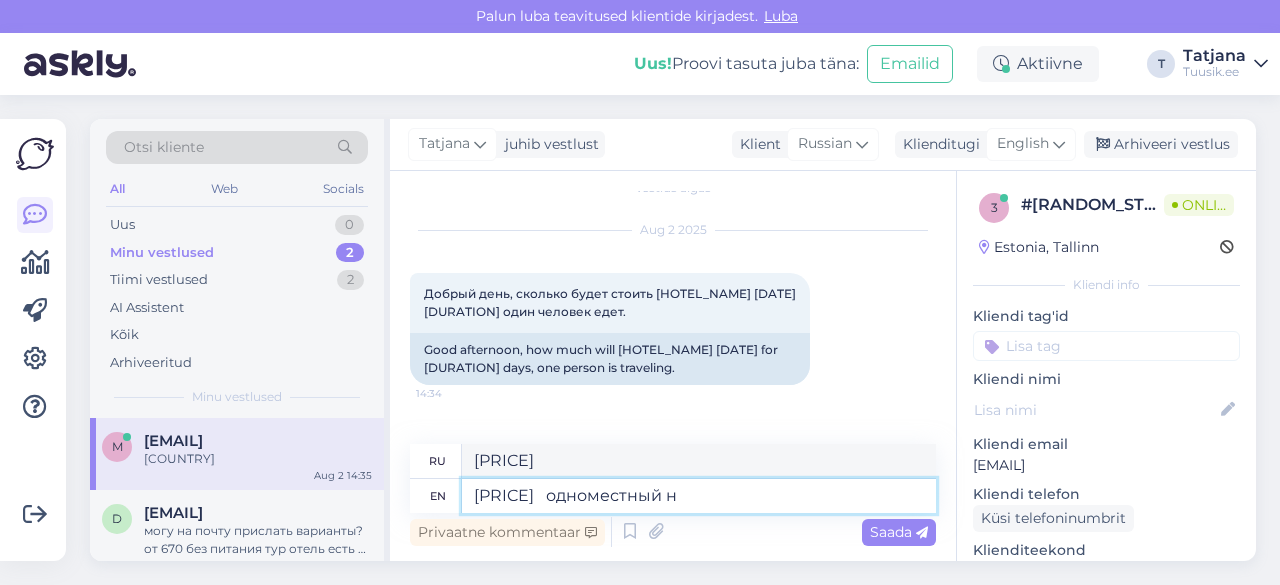 type on "[PRICE] одноместный" 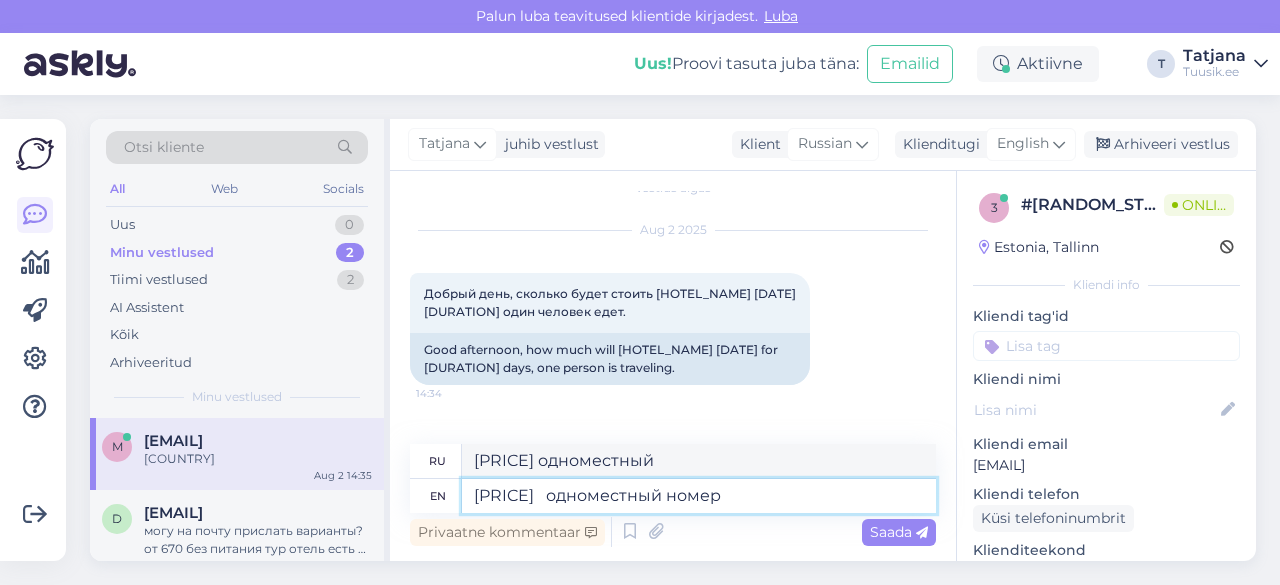 type on "[PRICE]   одноместный номер" 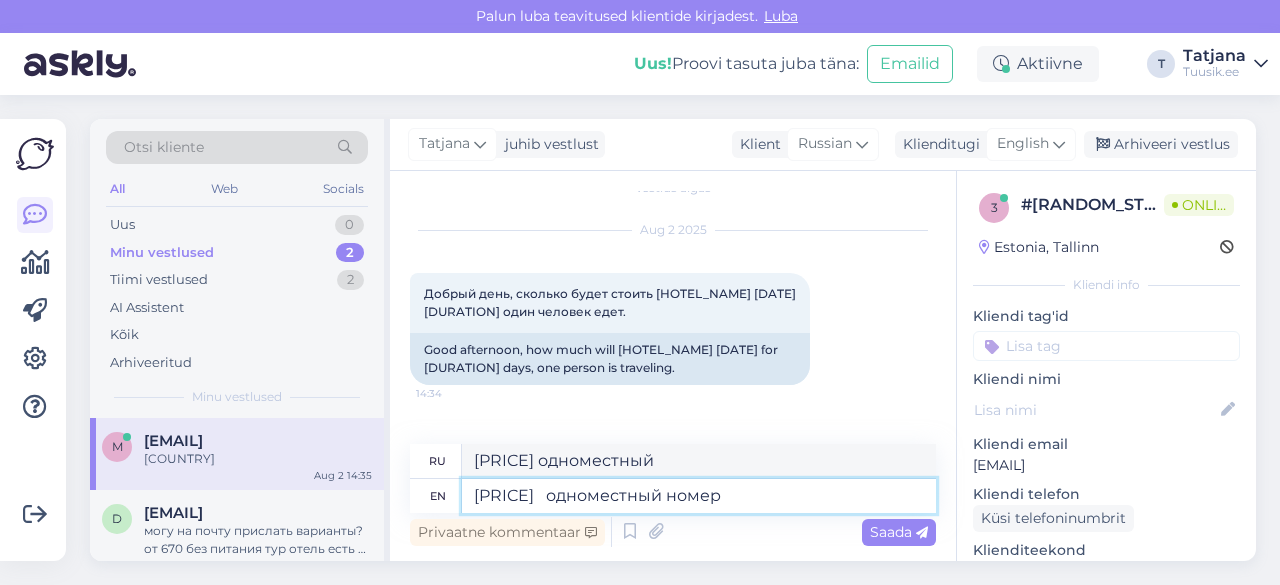 type on "[PRICE] одноместный номер" 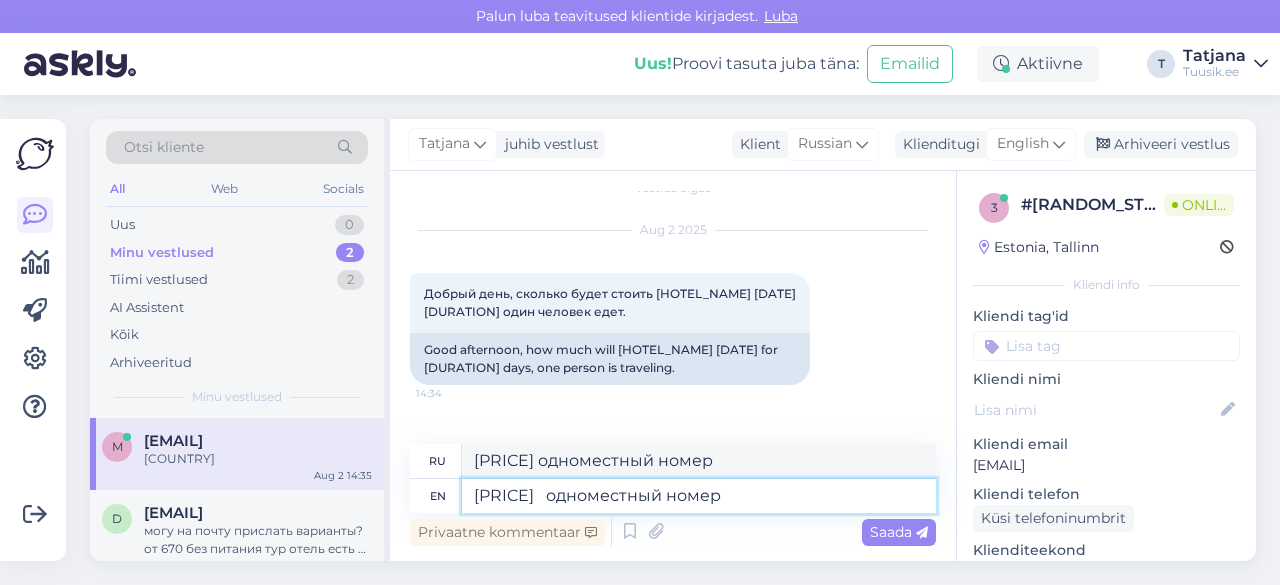 click on "[PRICE]   одноместный номер" at bounding box center (699, 496) 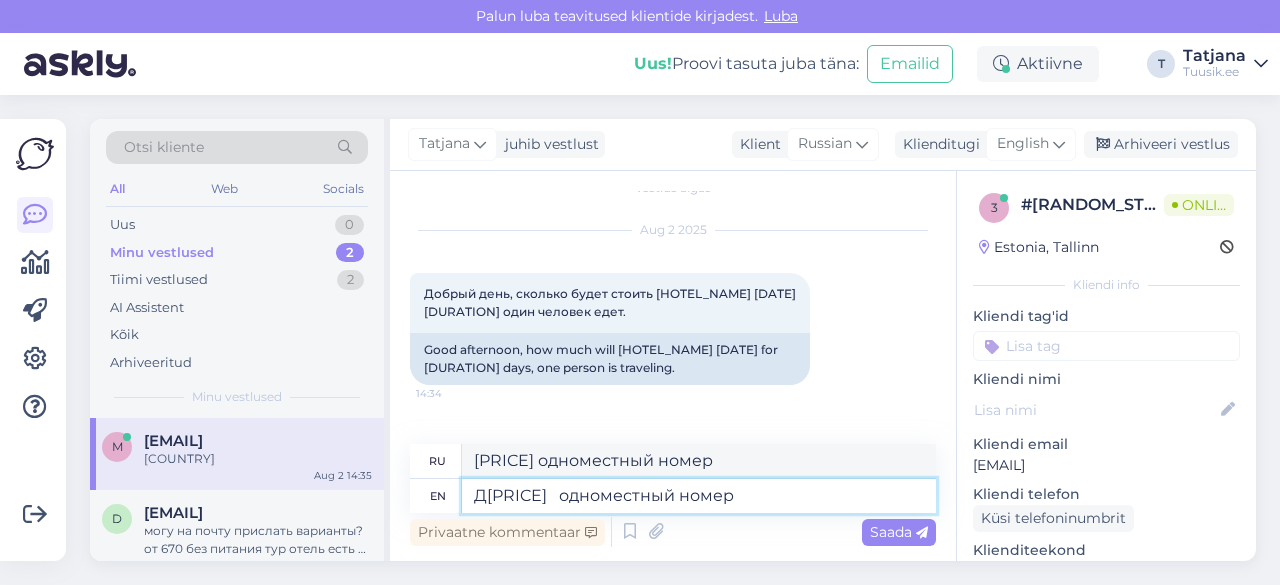 type on "До[PRICE]   одноместный номер" 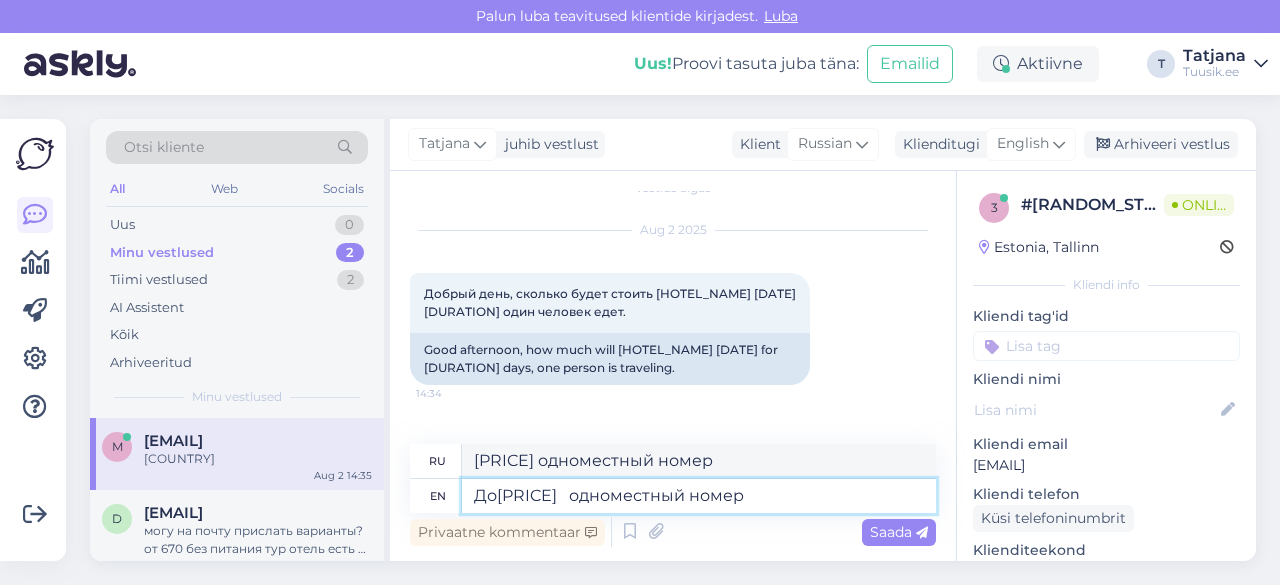 type on "Д[PRICE] одноместный номер" 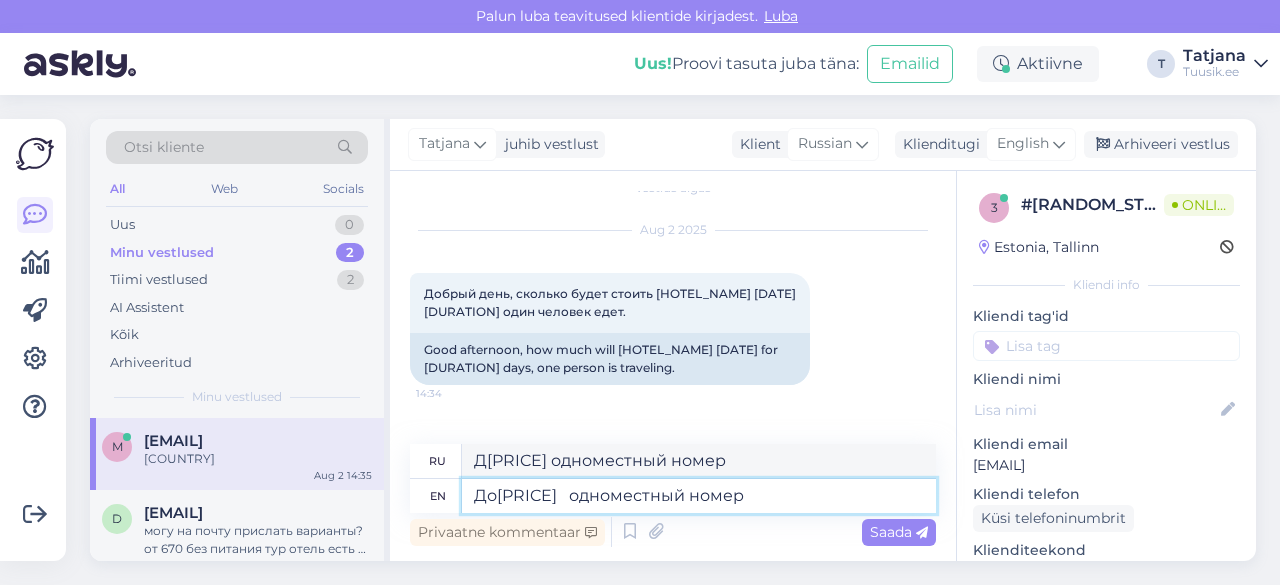 type on "Доб[PRICE]   одноместный номер" 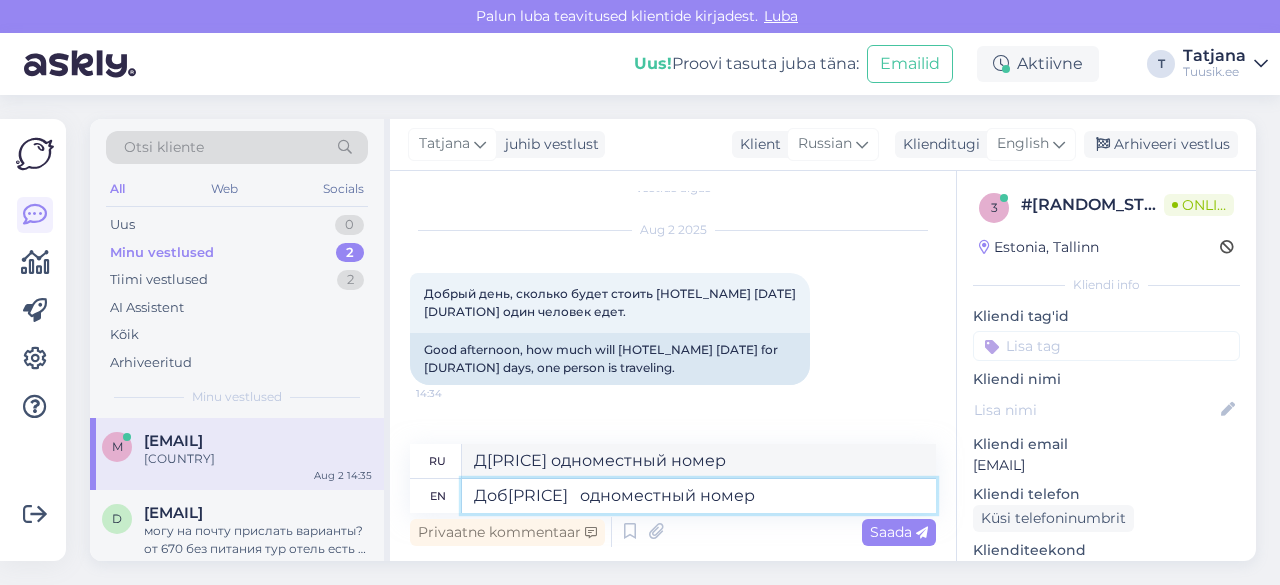 type on "До[PRICE] одноместный номер" 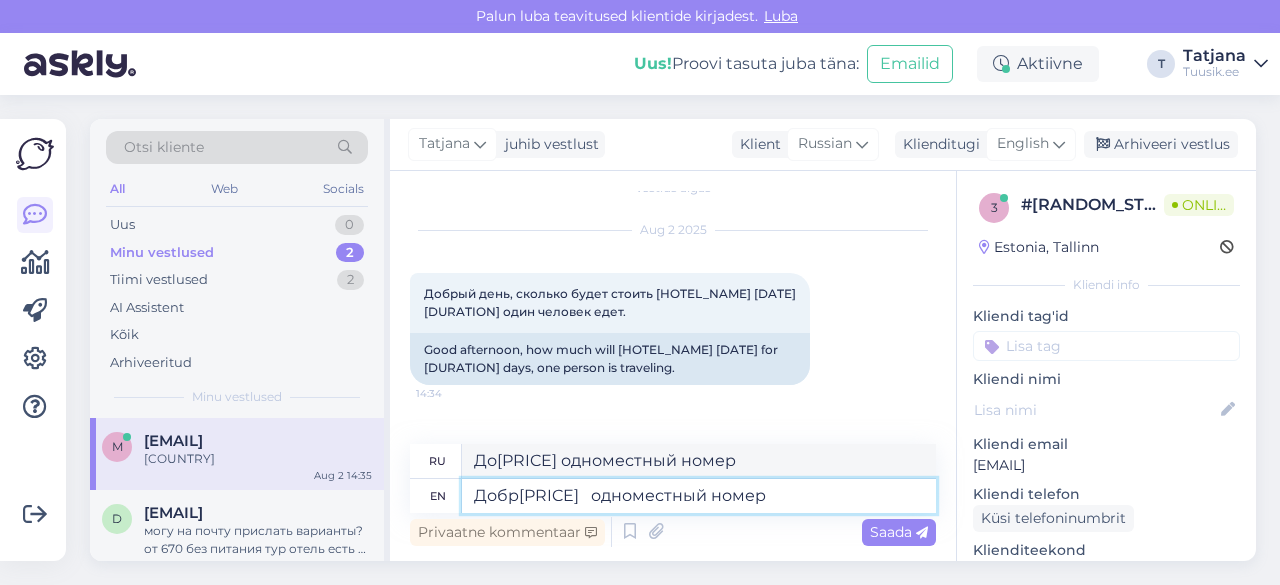 type on "Добры[PRICE]   одноместный номер" 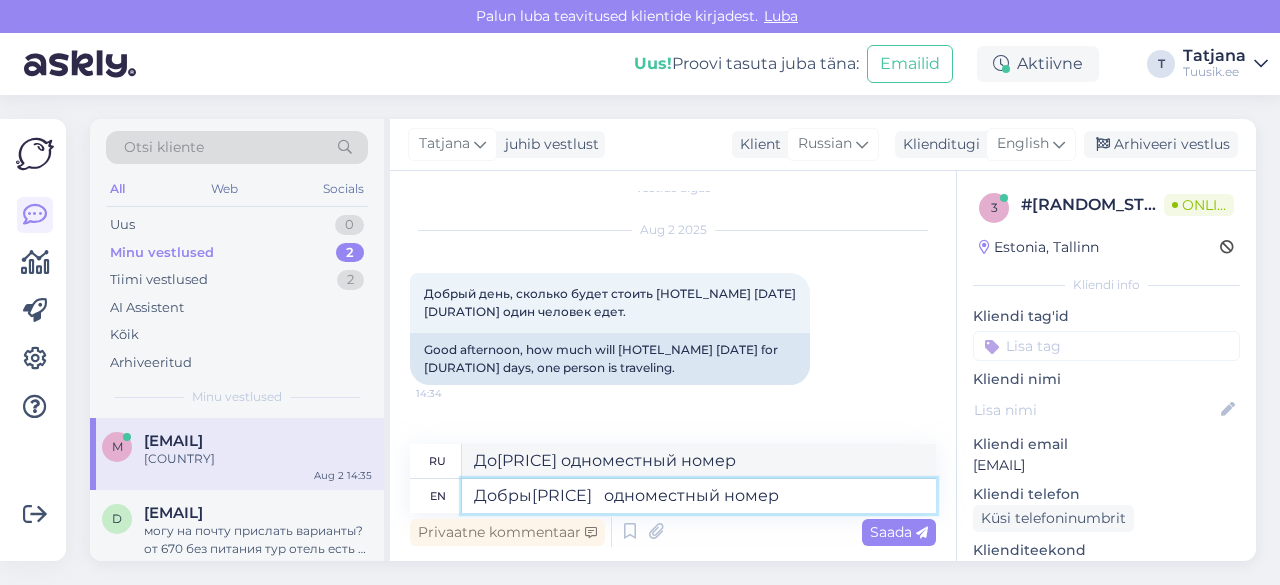 type on "Доб[PRICE] одноместный номер" 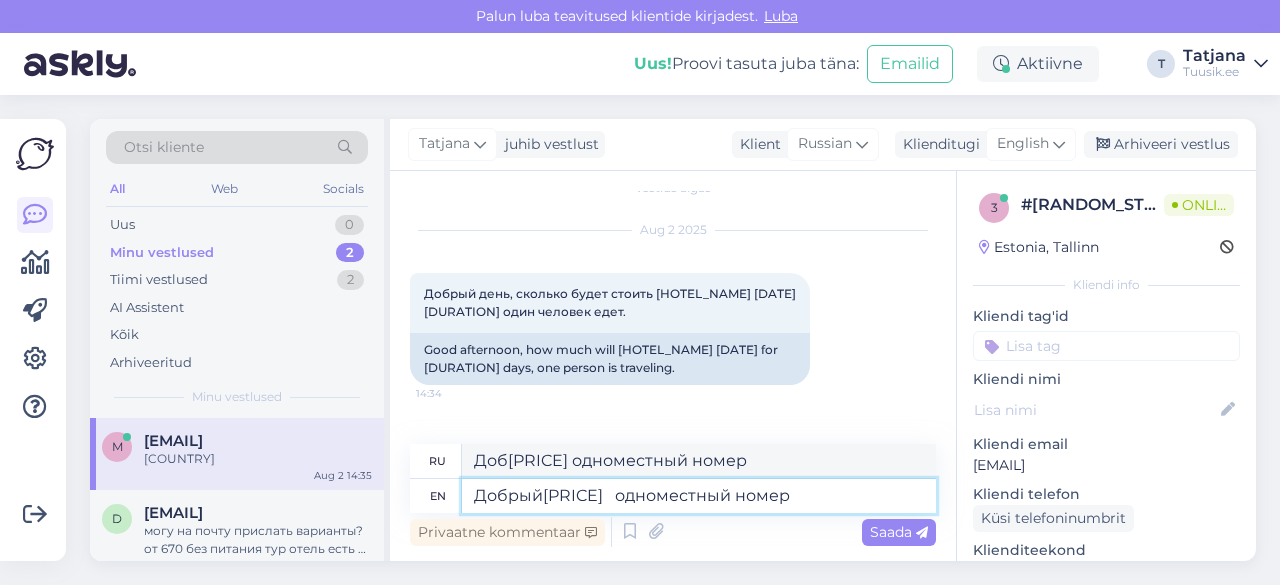 type on "Добрый [PRICE]   одноместный номер" 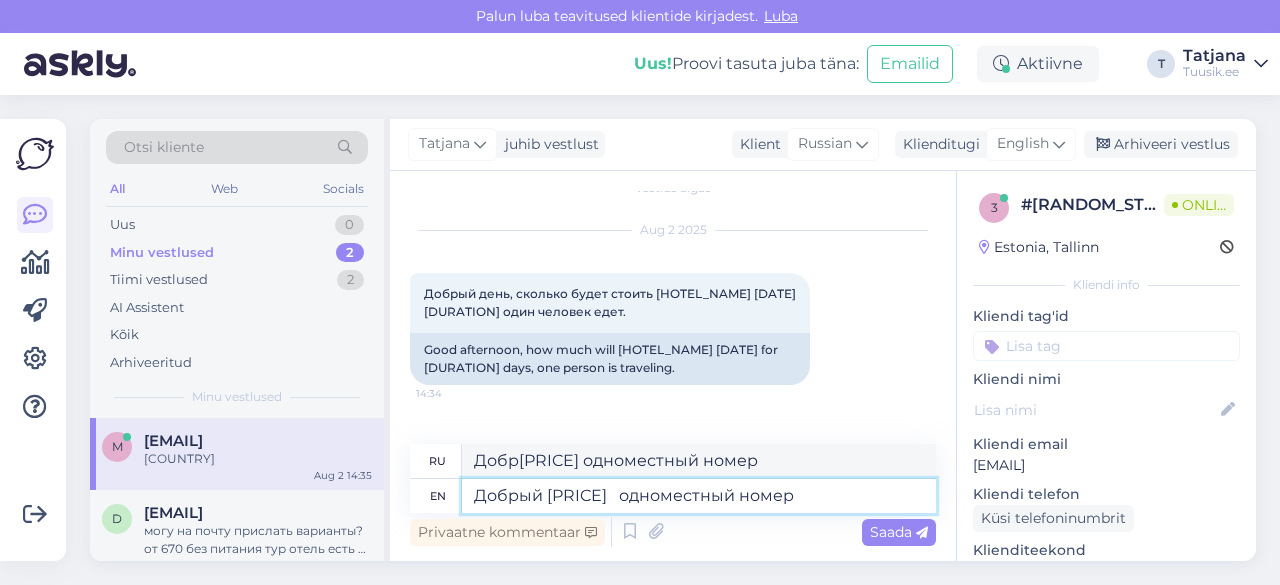 type on "Добры[PRICE] одноместный номер" 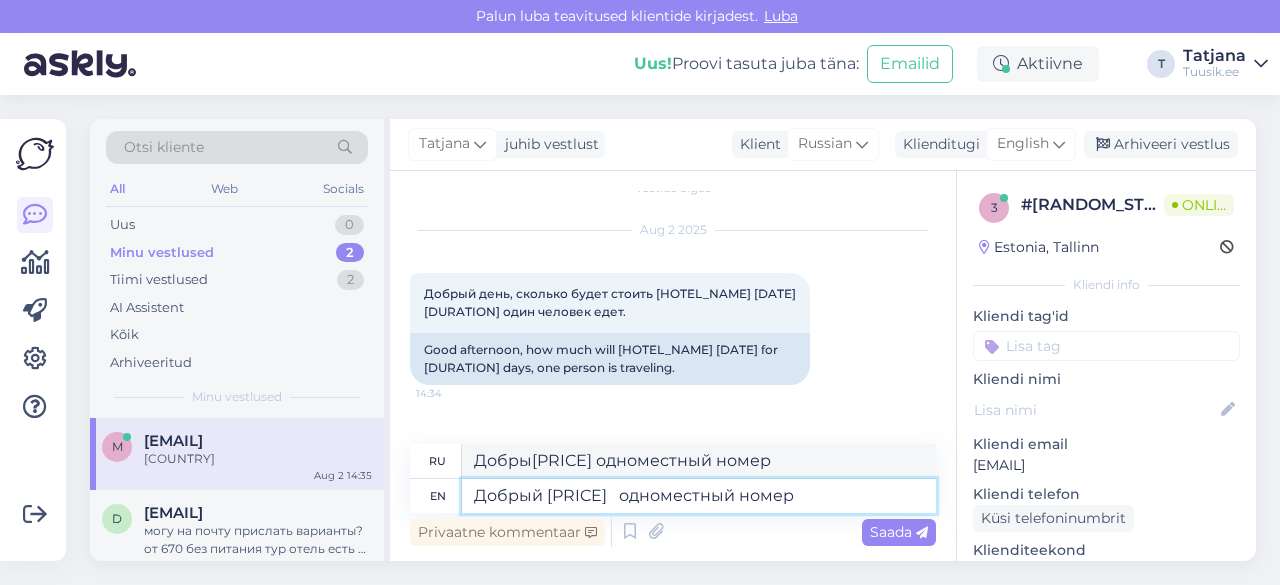 type on "Добрый д[PRICE]   одноместный номер" 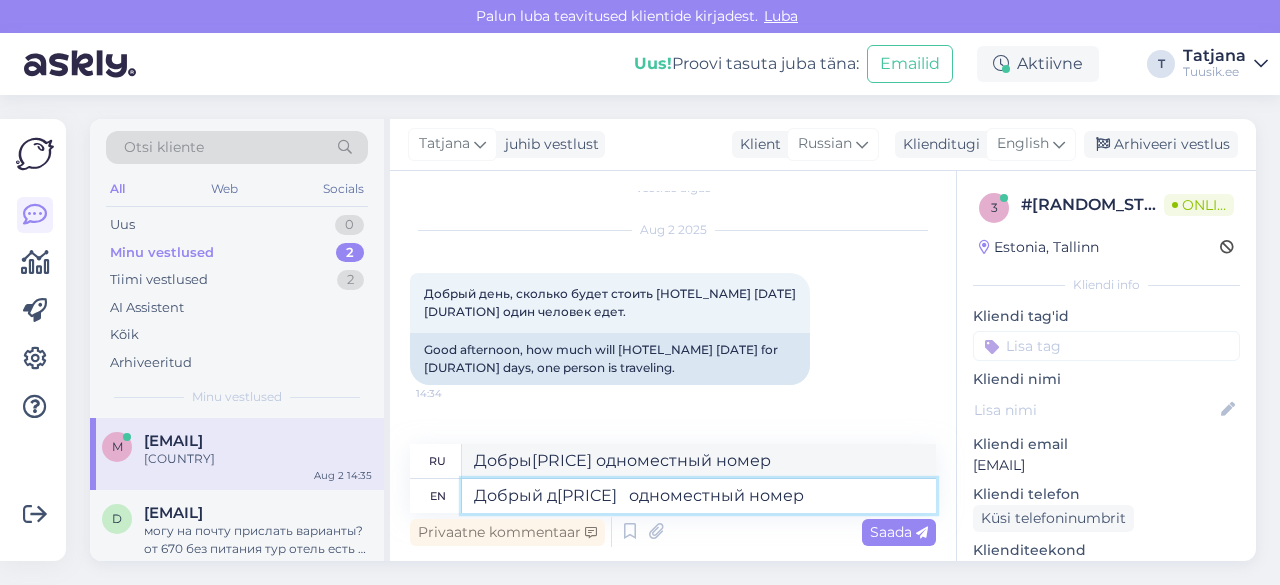 type on "Добрый[PRICE] одноместный номер" 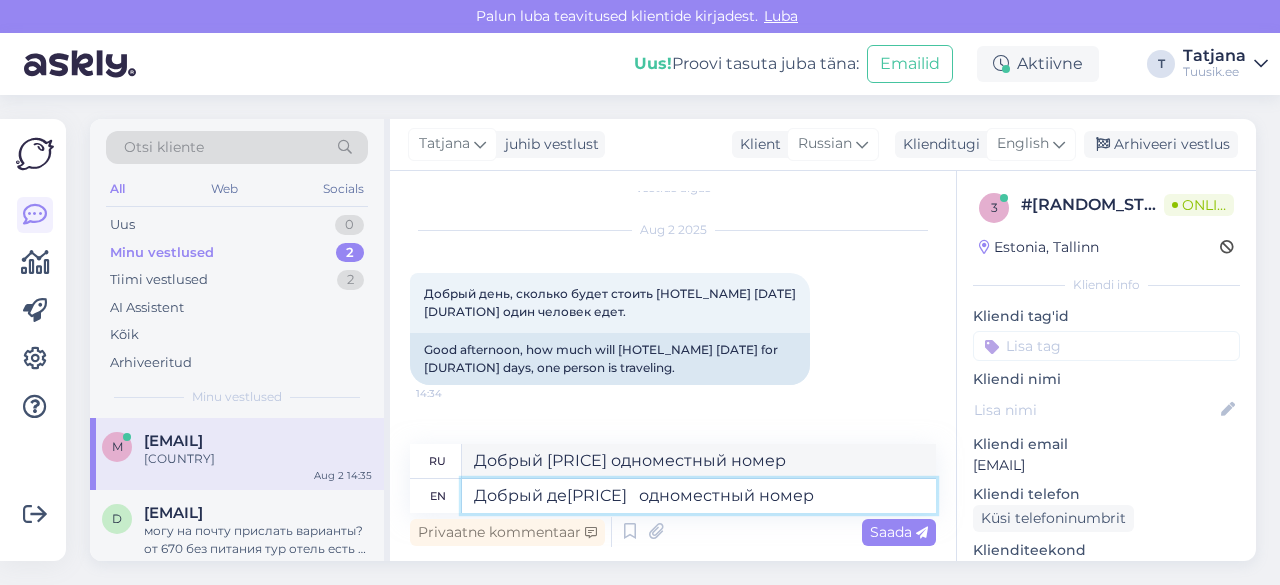 type on "Добрый де[PRICE] одноместный номер" 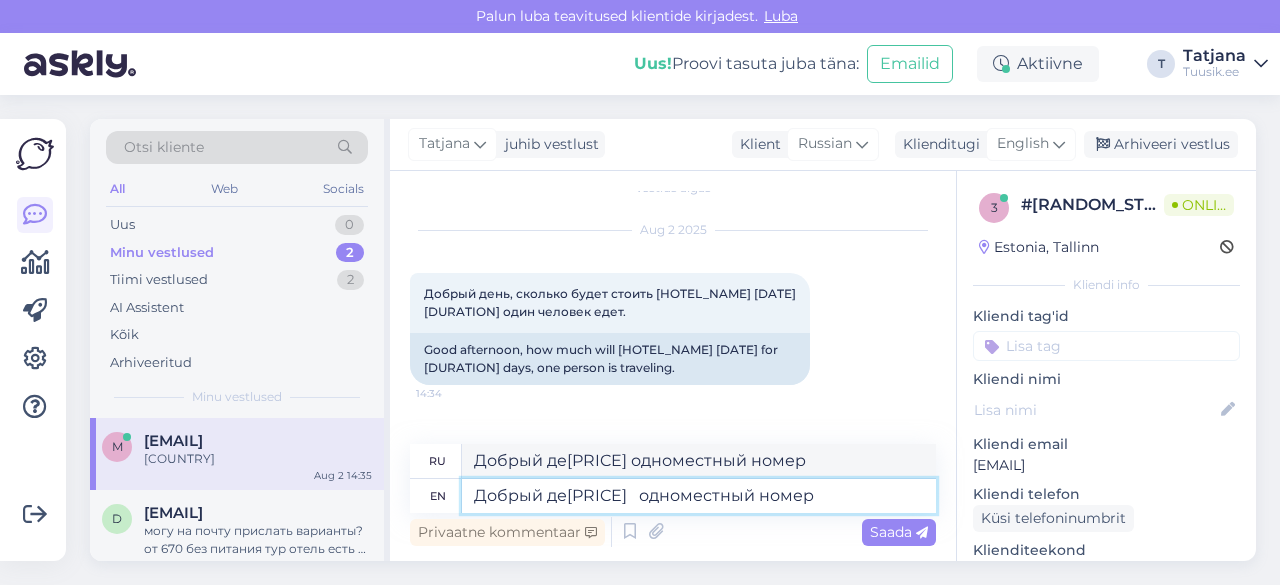 type on "Добрый дег[PRICE]   одноместный номер" 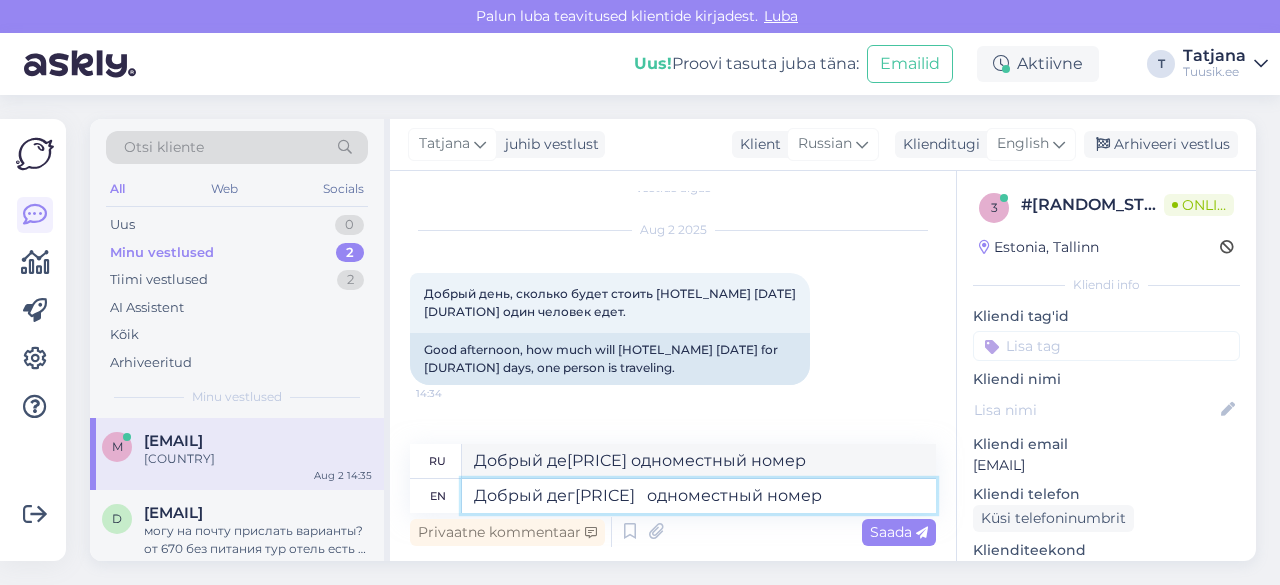 type on "Добрый д[PRICE] одноместный номер" 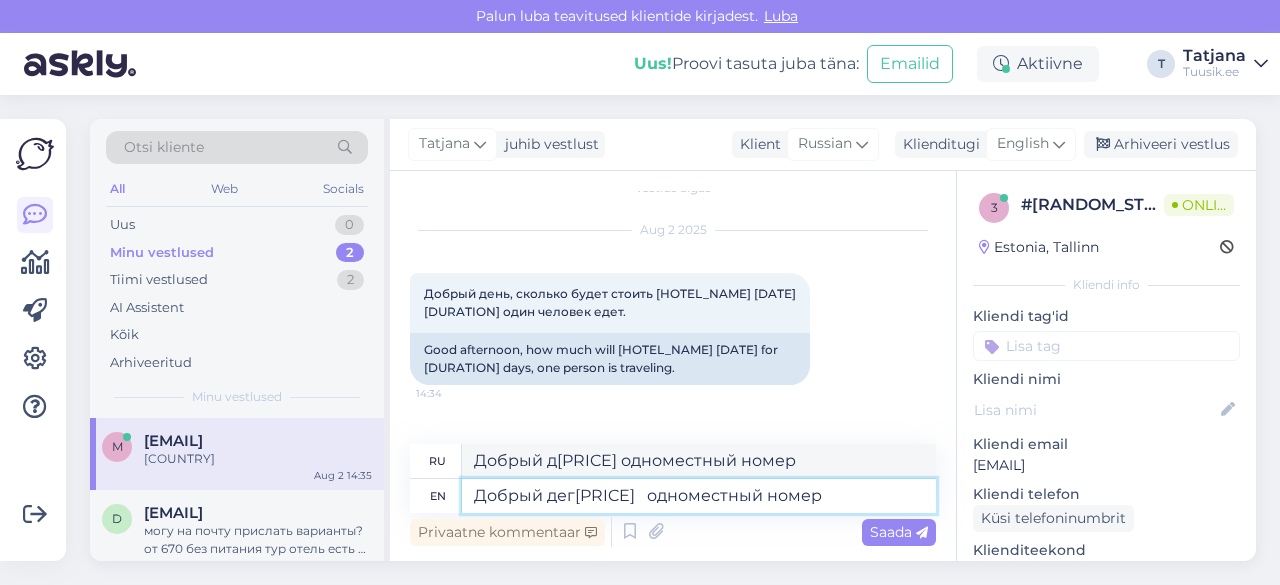 type on "Добрый дегь[PRICE]   одноместный номер" 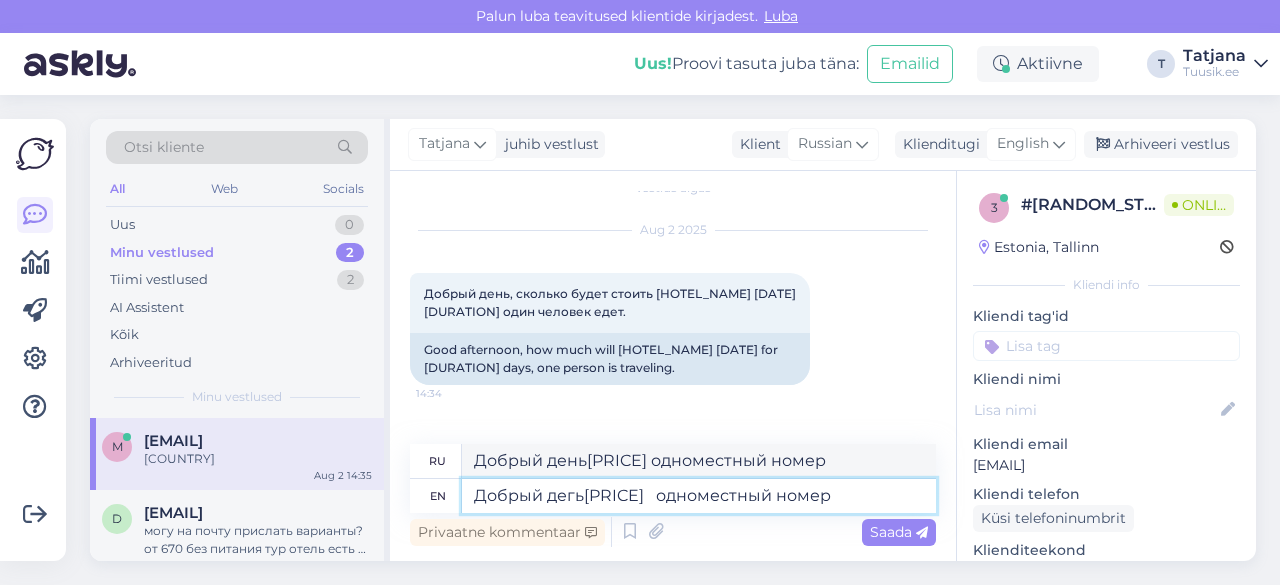 type on "Добрый дег[PRICE] одноместный номер" 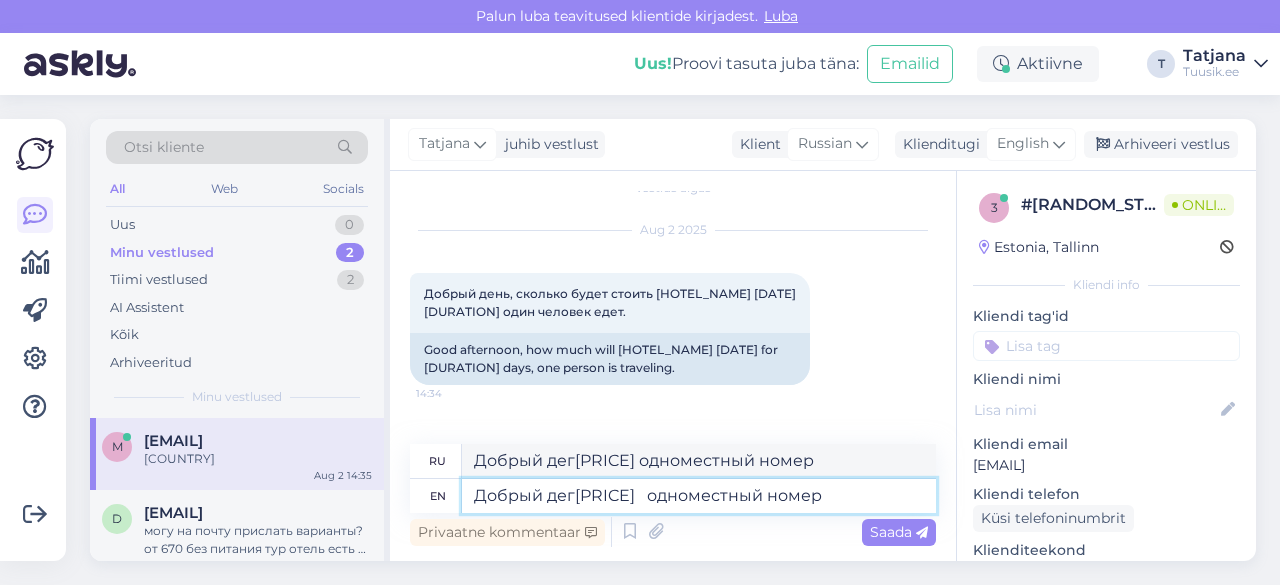 type on "Добрый де[PRICE]   одноместный номер" 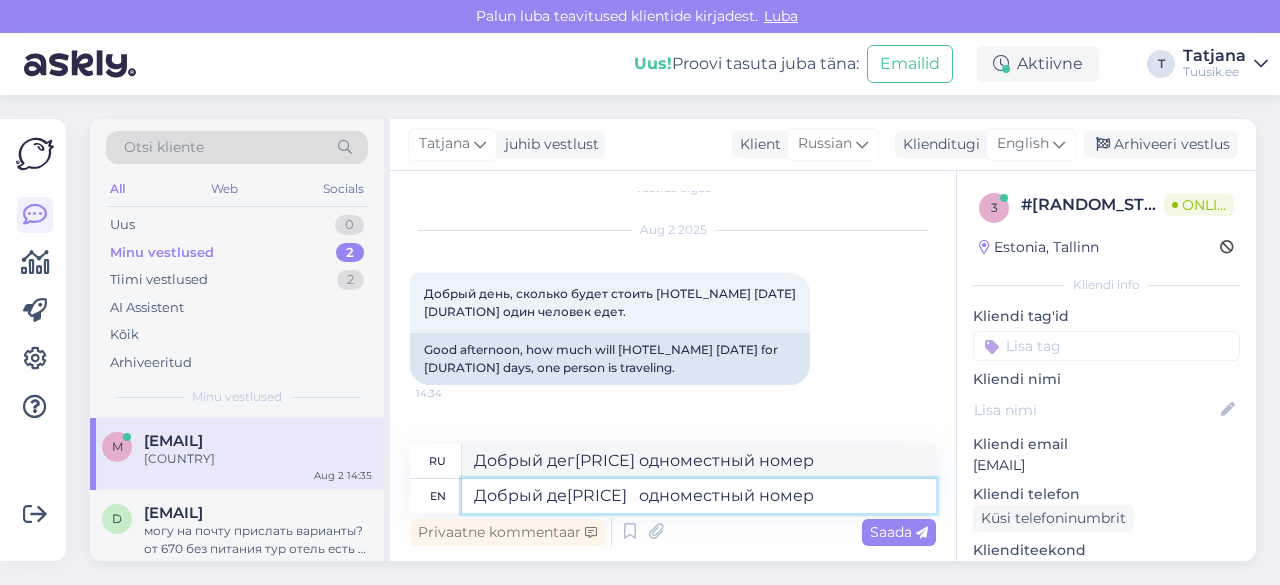 type on "Добрый де[PRICE] одноместный номер" 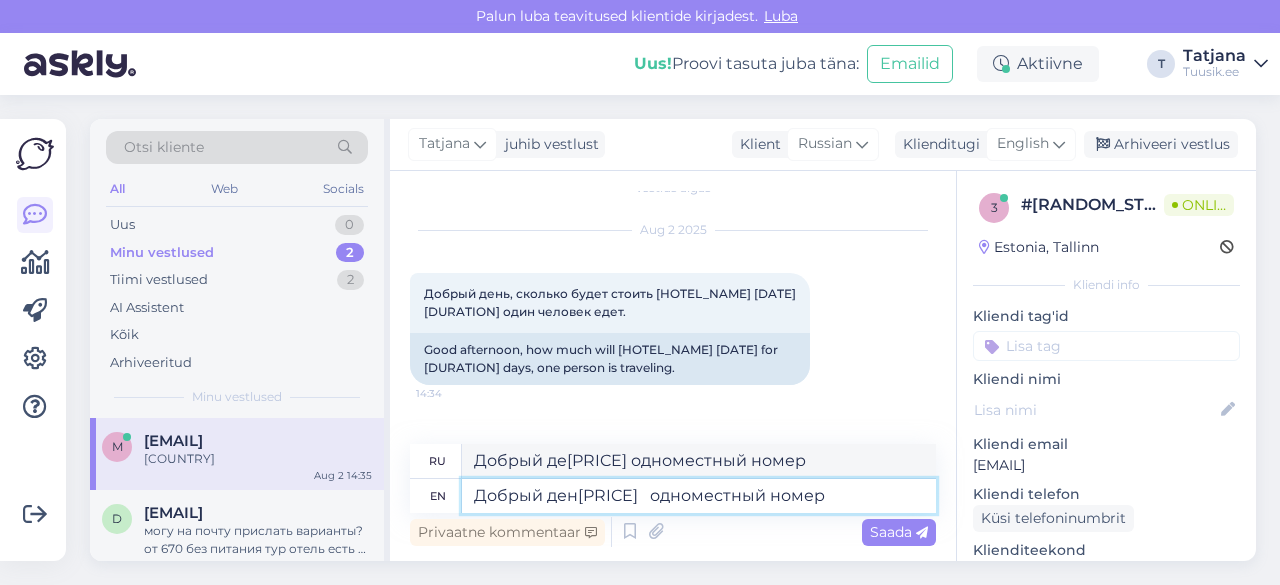 type on "Добрый день[PRICE]   одноместный номер" 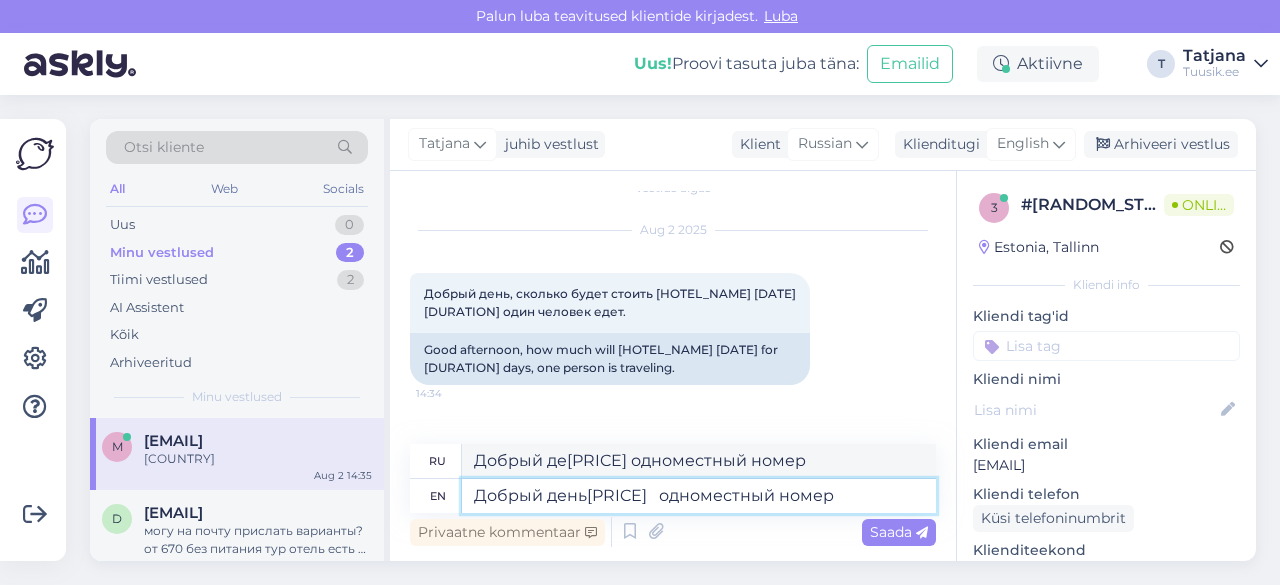 type on "Добрый ден[PRICE] одноместный номер" 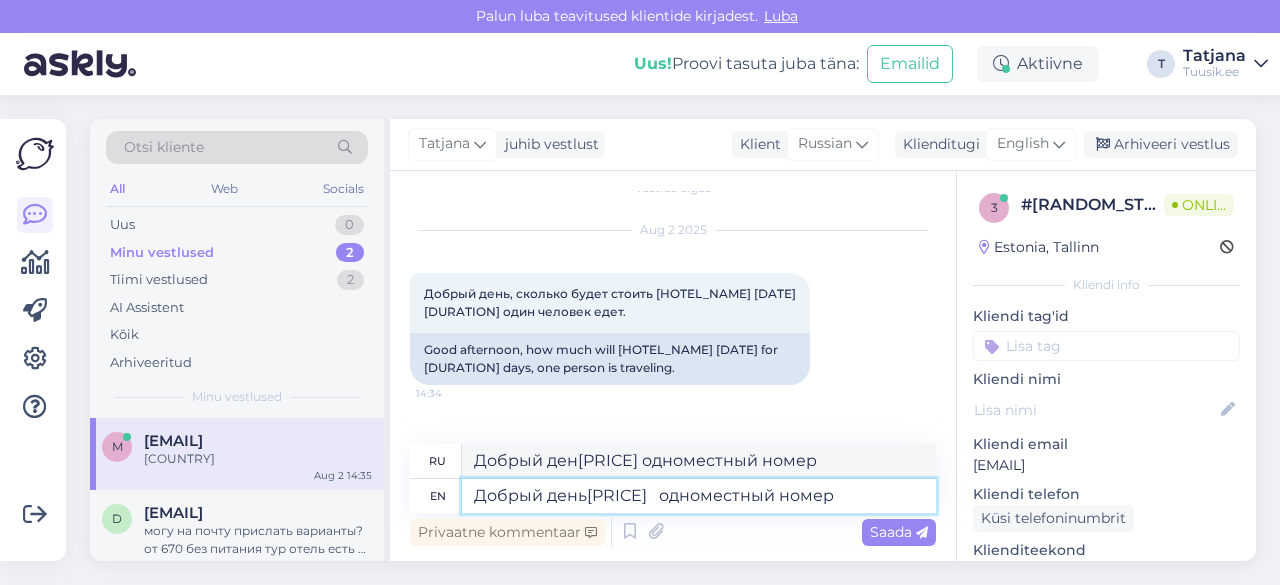 type on "Добрый день [PRICE]   одноместный номер" 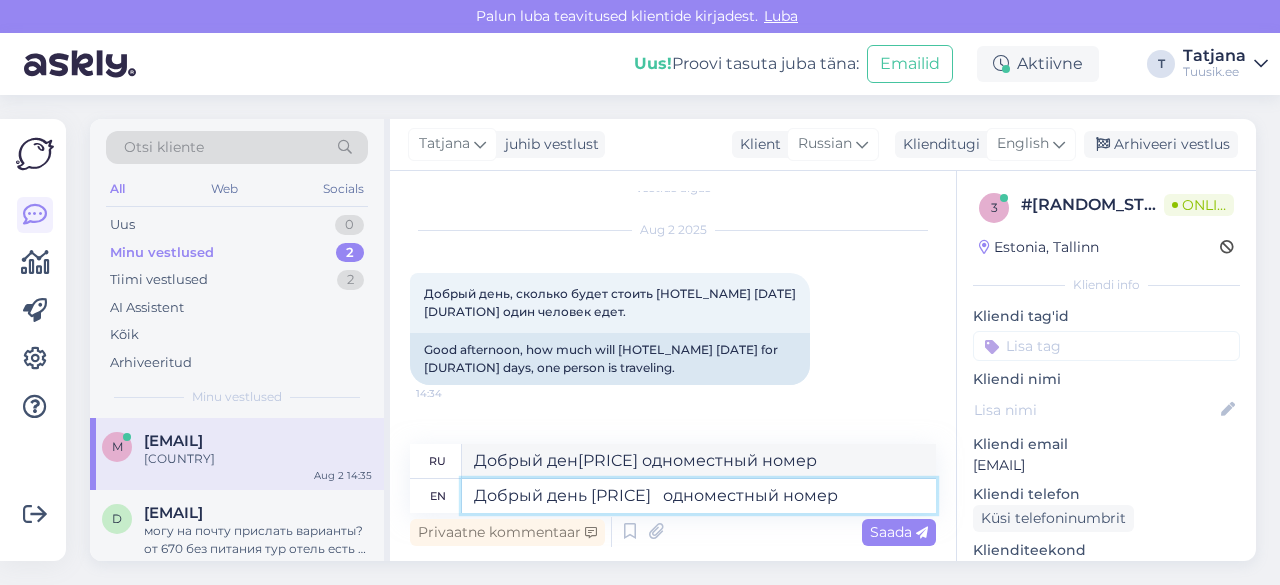 type on "Добрый день[PRICE] одноместный номер" 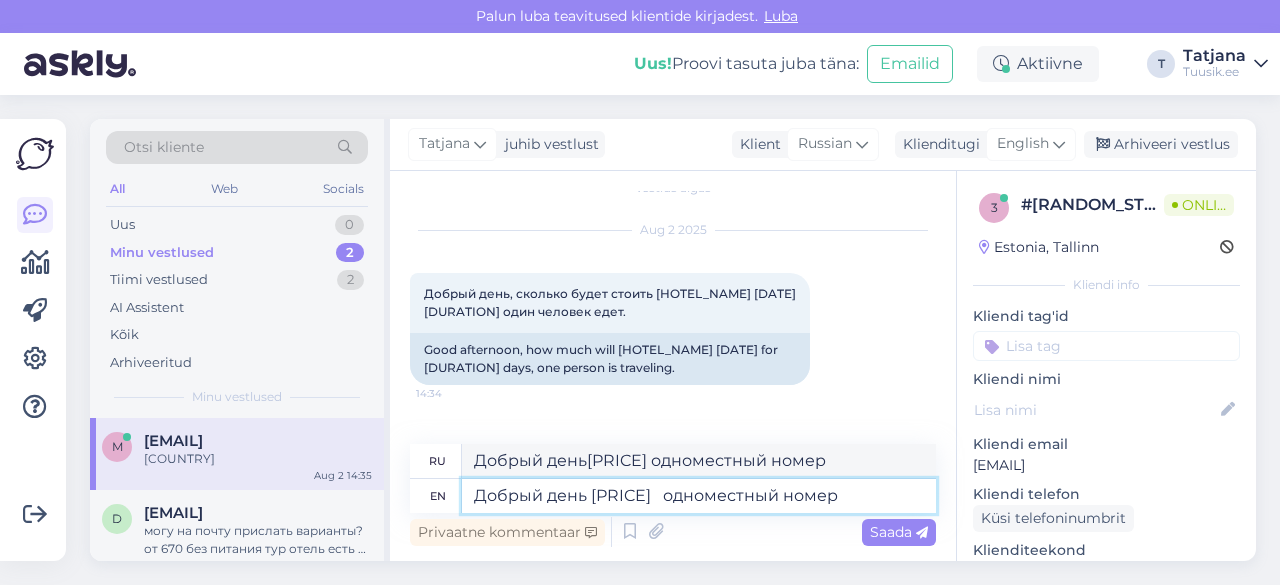type on "Добрый день ,[PRICE]   одноместный номер" 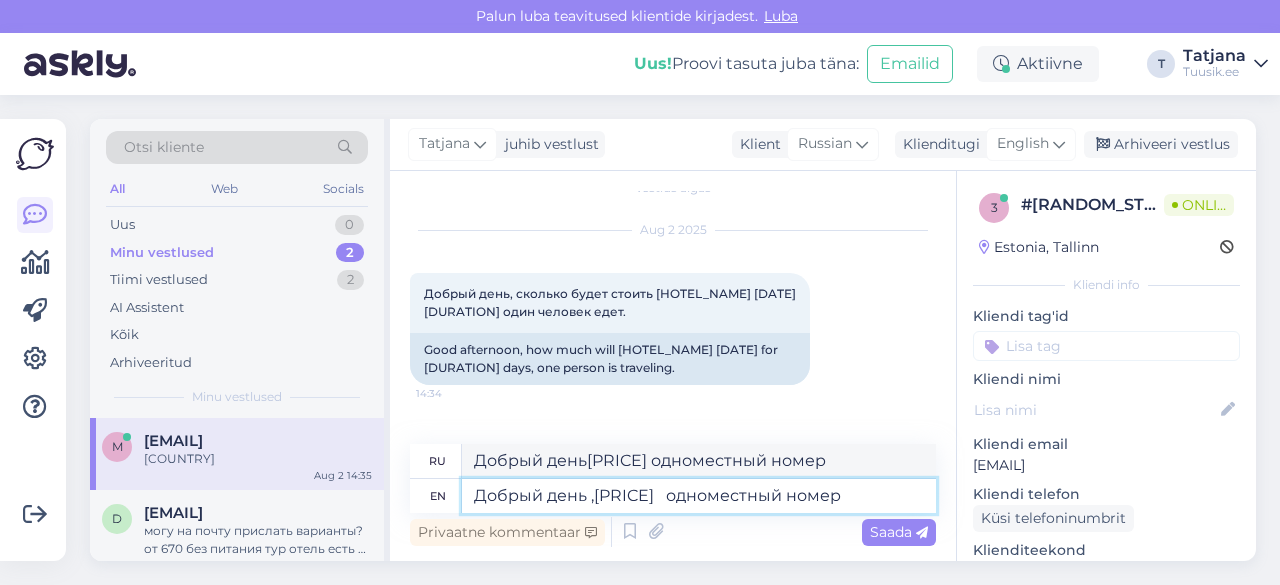 type on "Добрый день [PRICE] одноместный номер" 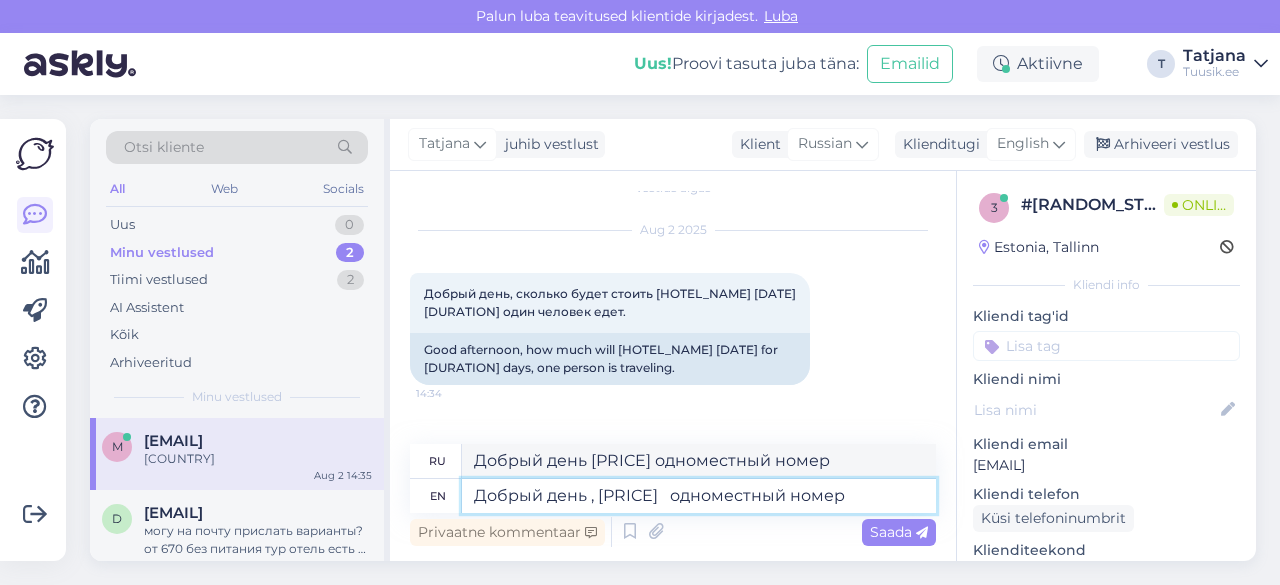 type on "Добрый день , в[PRICE]   одноместный номер" 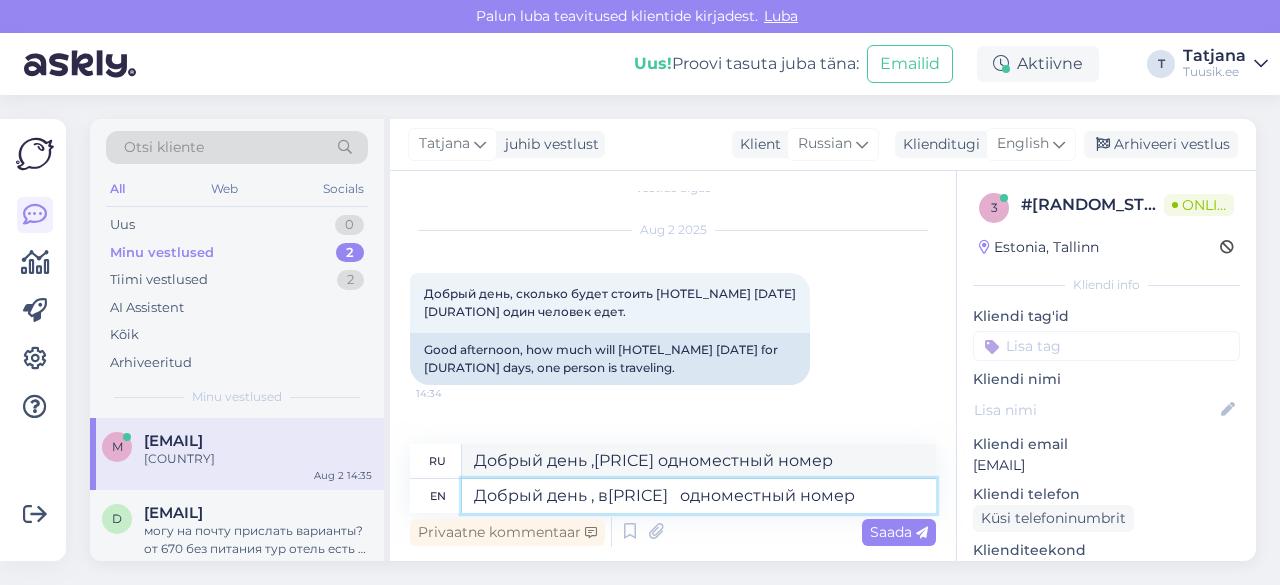 type on "Добрый день , [PRICE] одноместный номер" 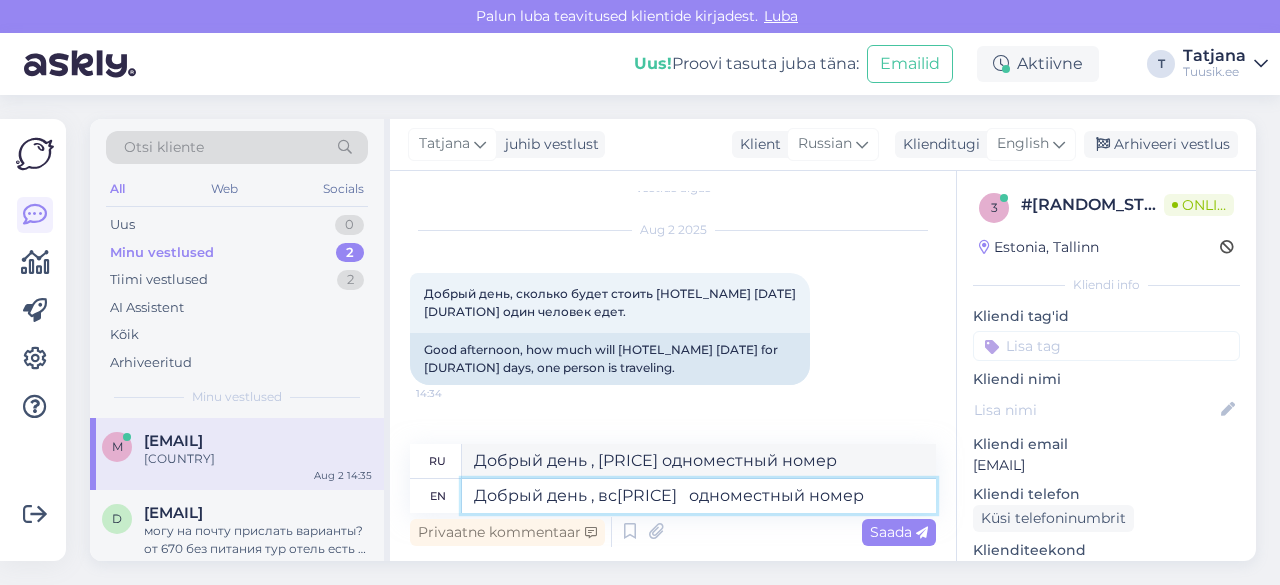type on "Добрый день , в[PRICE] одноместный номер" 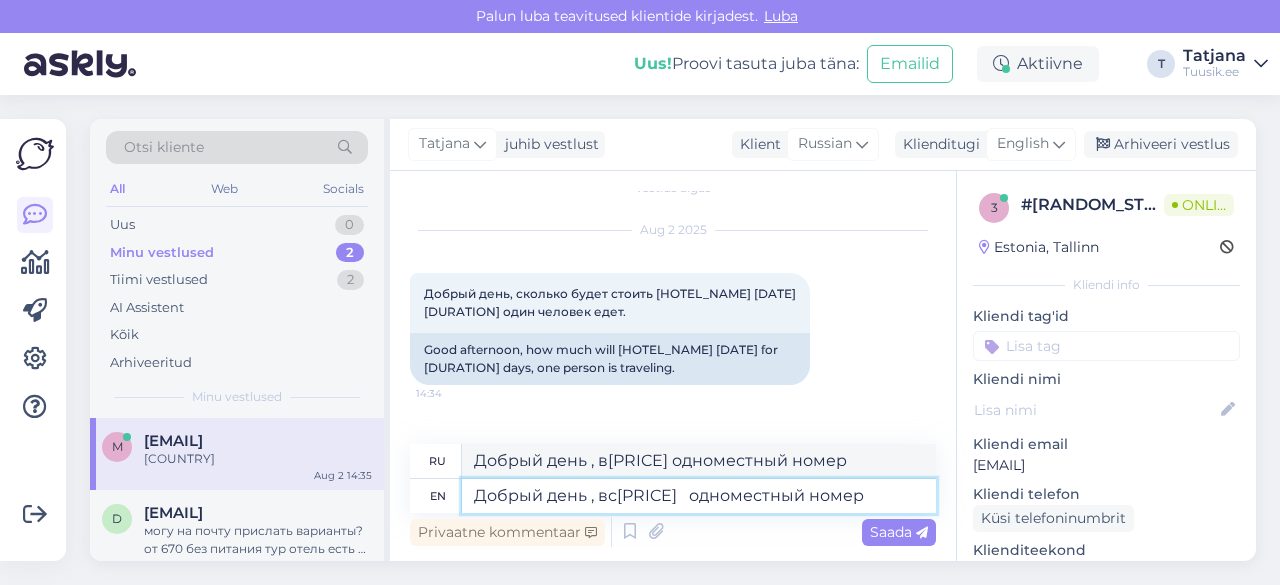 type on "Добрый день , всё[PRICE]   одноместный номер" 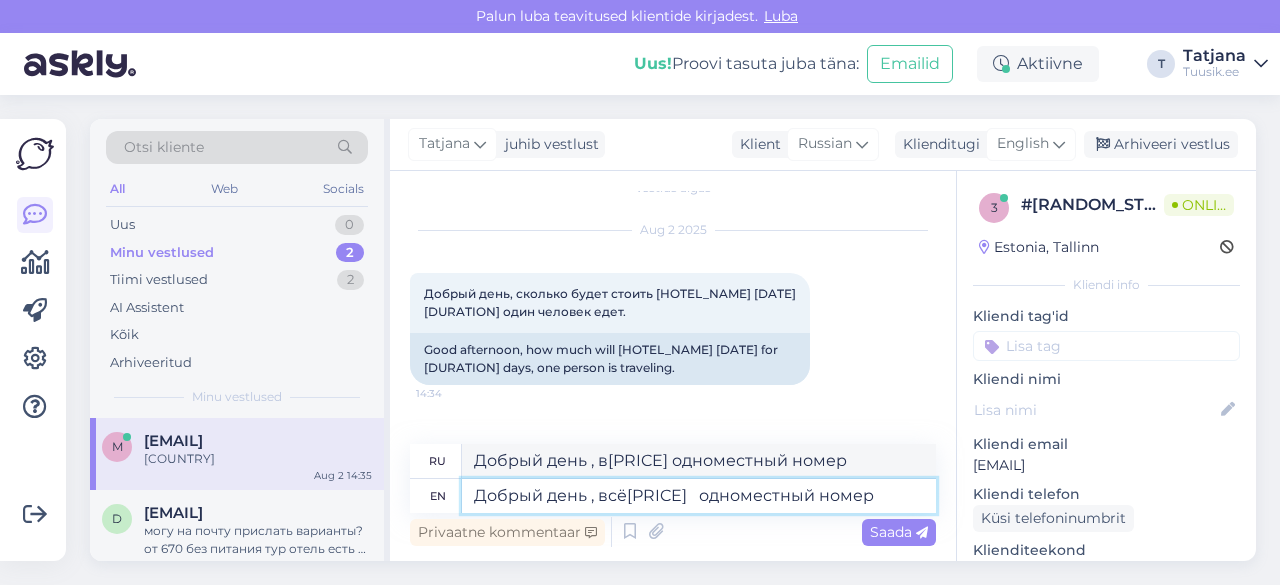 type on "Добрый день , вс[PRICE] одноместный номер" 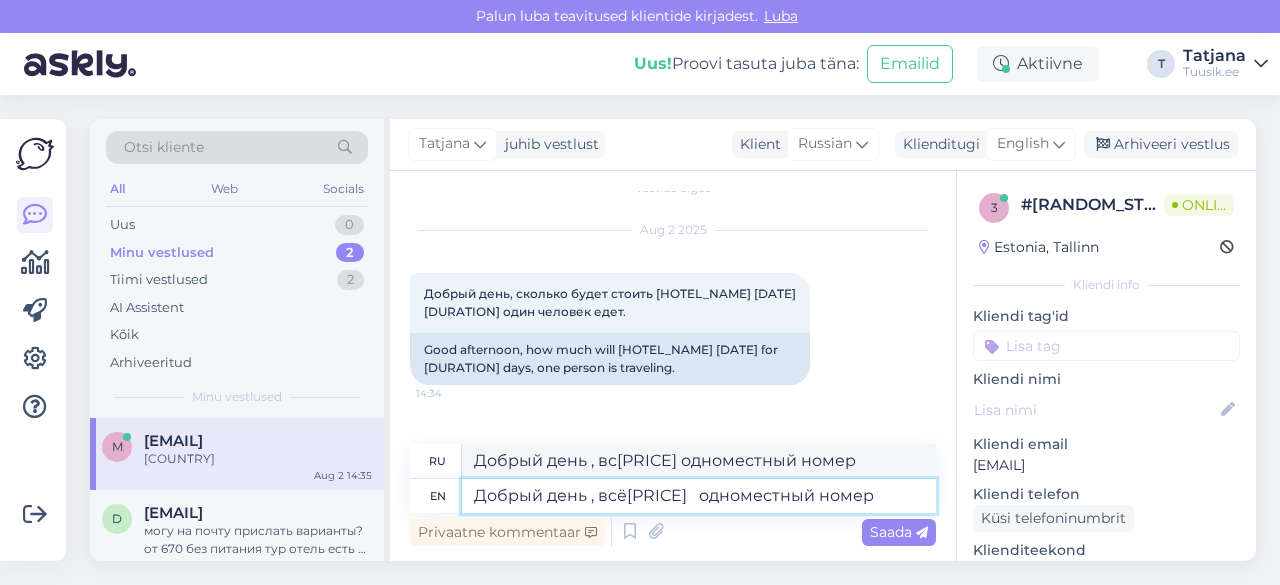 type on "Добрый день , всё [PRICE]   одноместный номер" 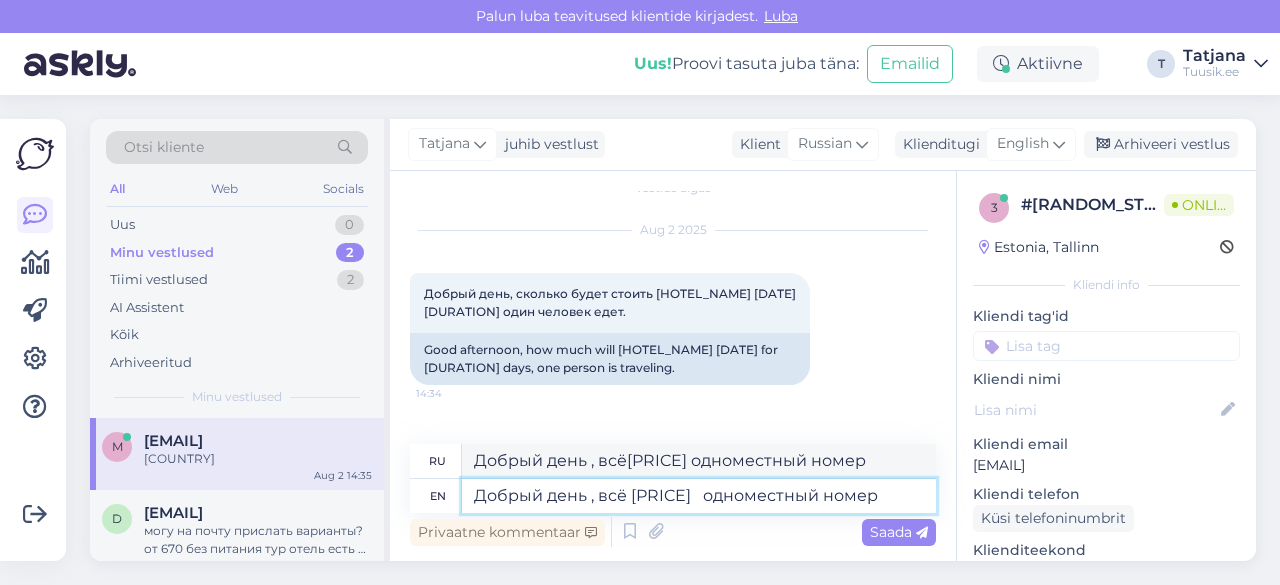 type on "Добрый день , всё [PRICE] одноместный номер" 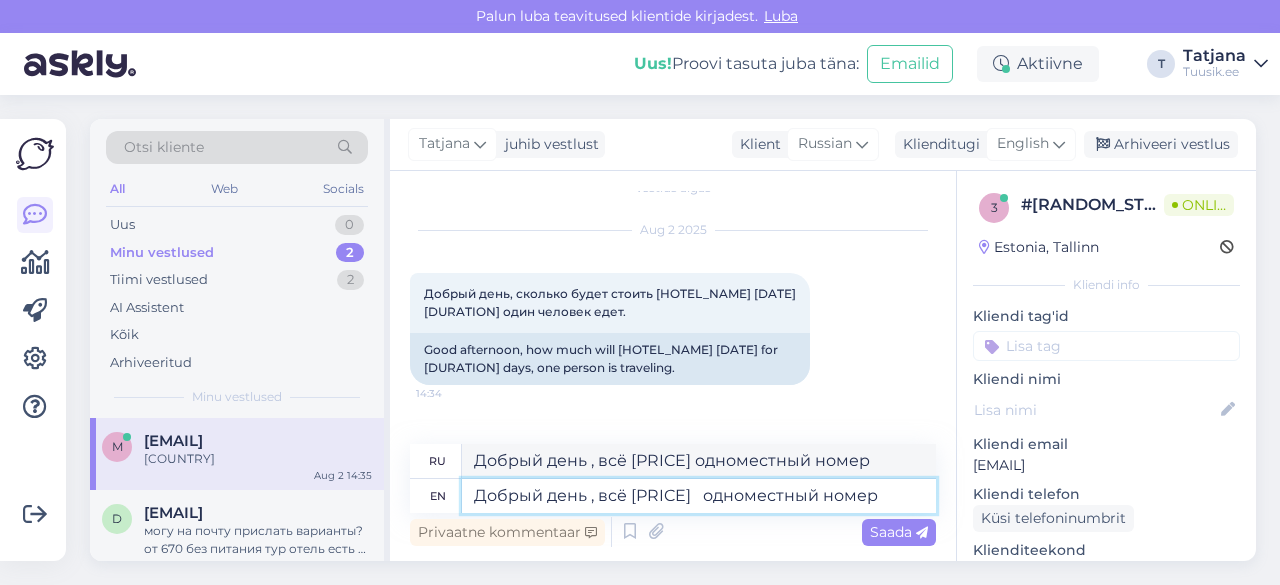 type on "Добрый день , всё в[PRICE]   одноместный номер" 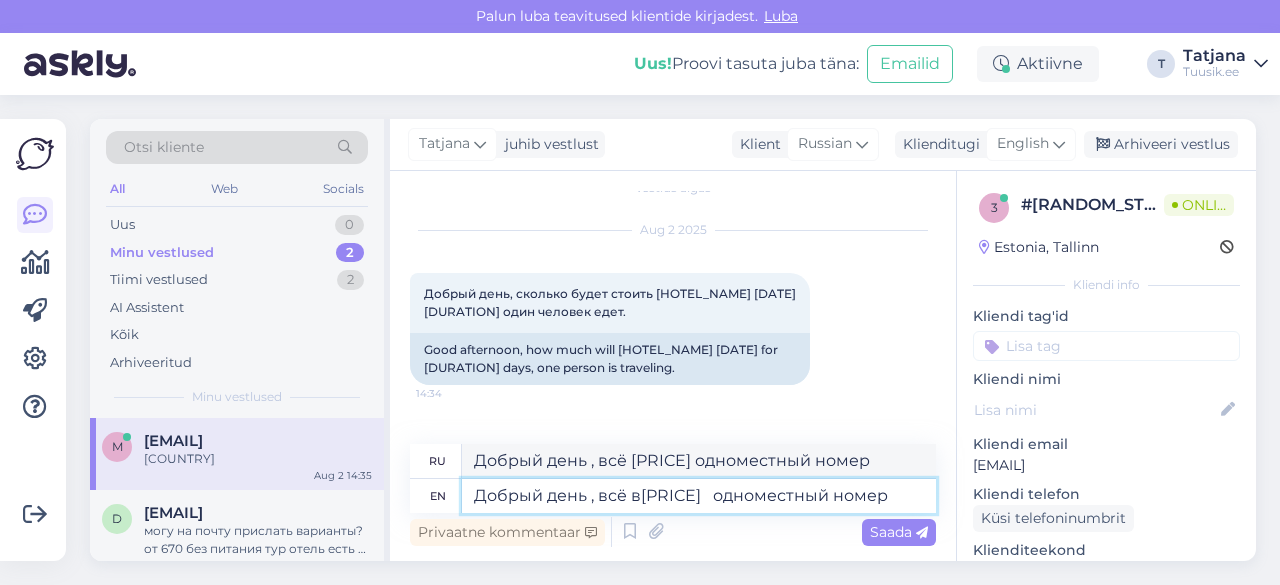 type on "Добрый день , всё в[PRICE] одноместный номер" 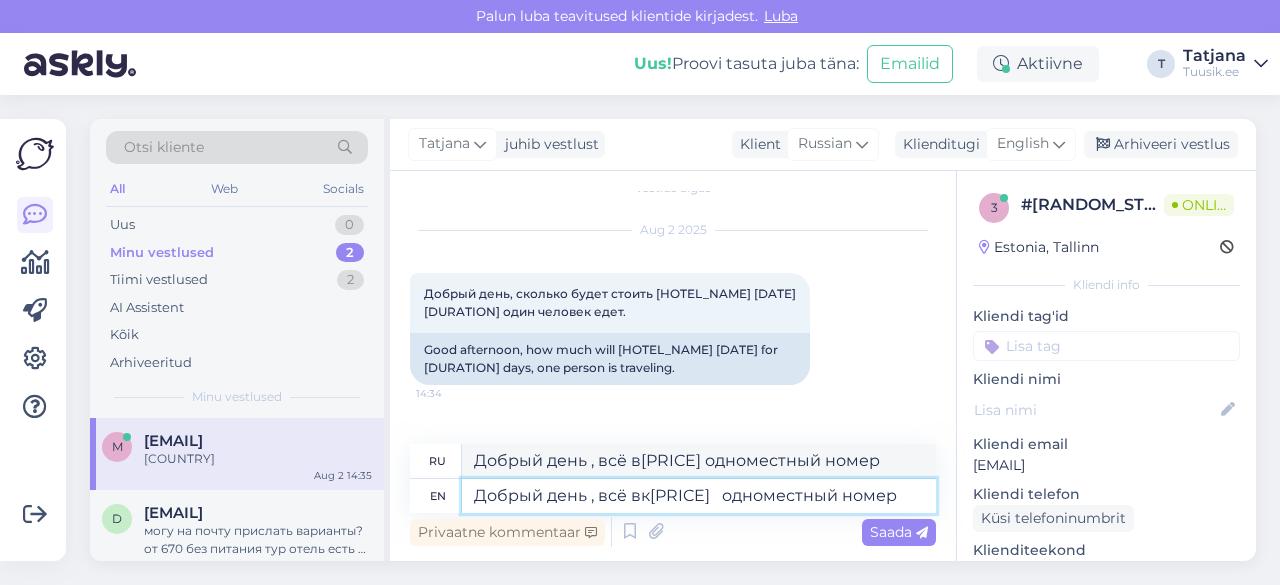 type on "Добрый день , всё вкл[PRICE]   одноместный номер" 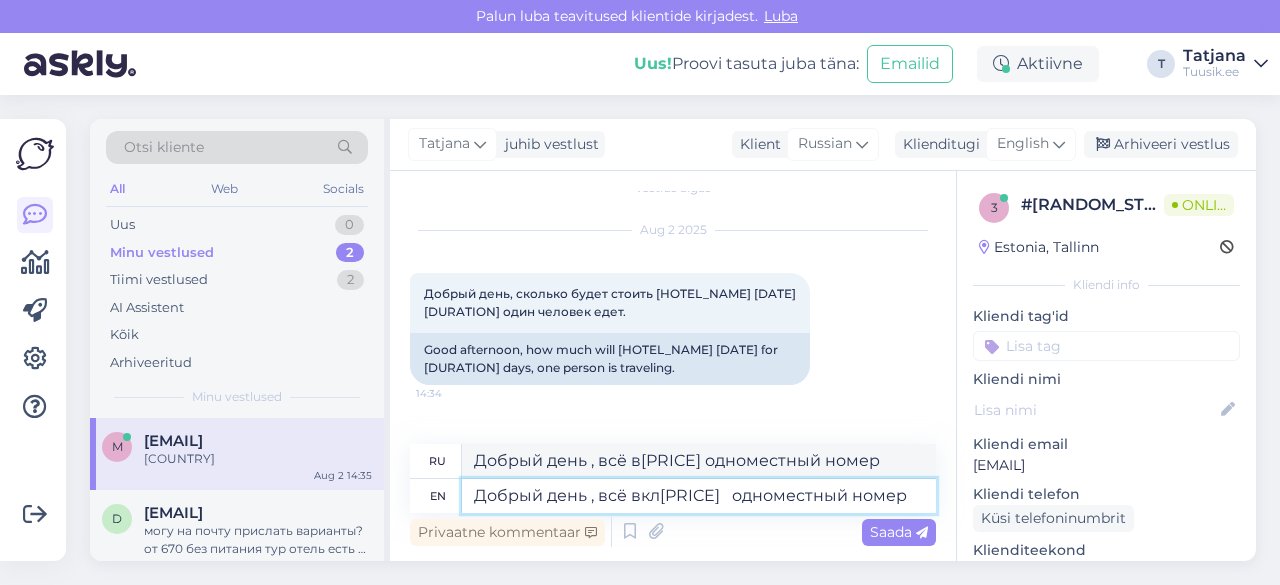 type on "Добрый день , всё вк[PRICE] одноместный номер" 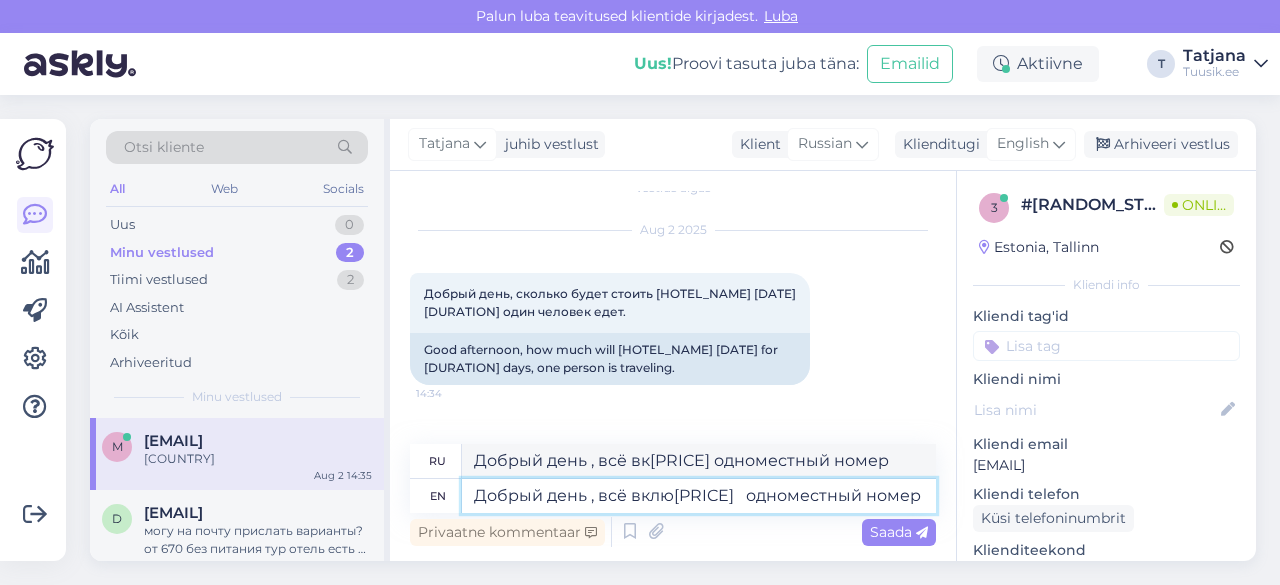 type on "Добрый день , всё включ[PRICE]   одноместный номер" 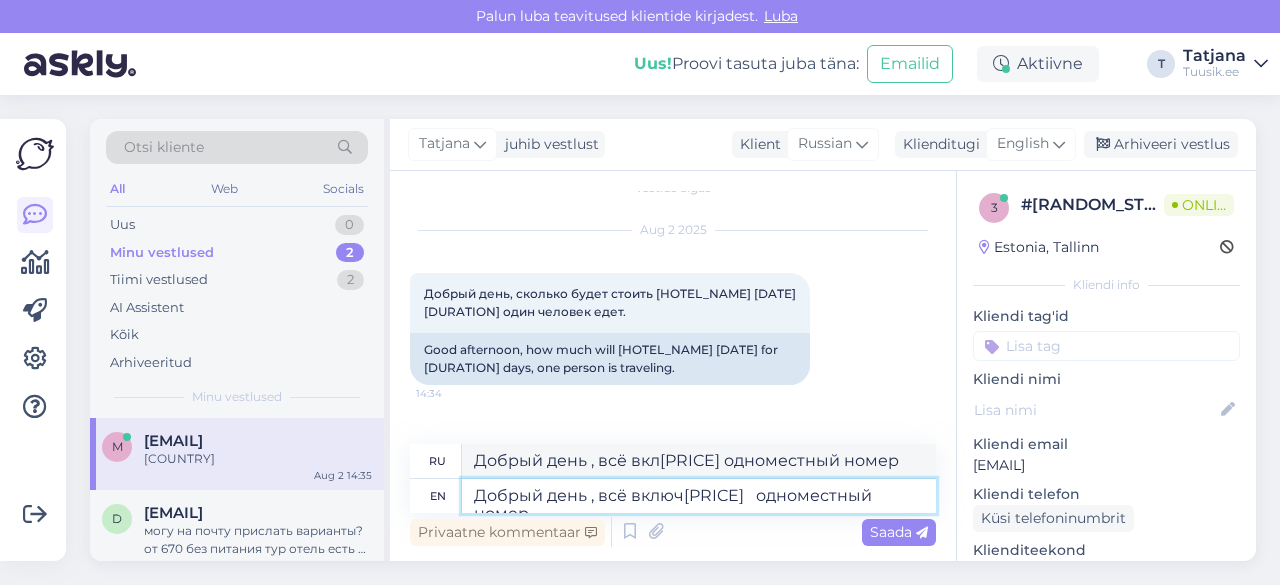 type on "Добрый день , всё включено[PRICE] одноместный номер" 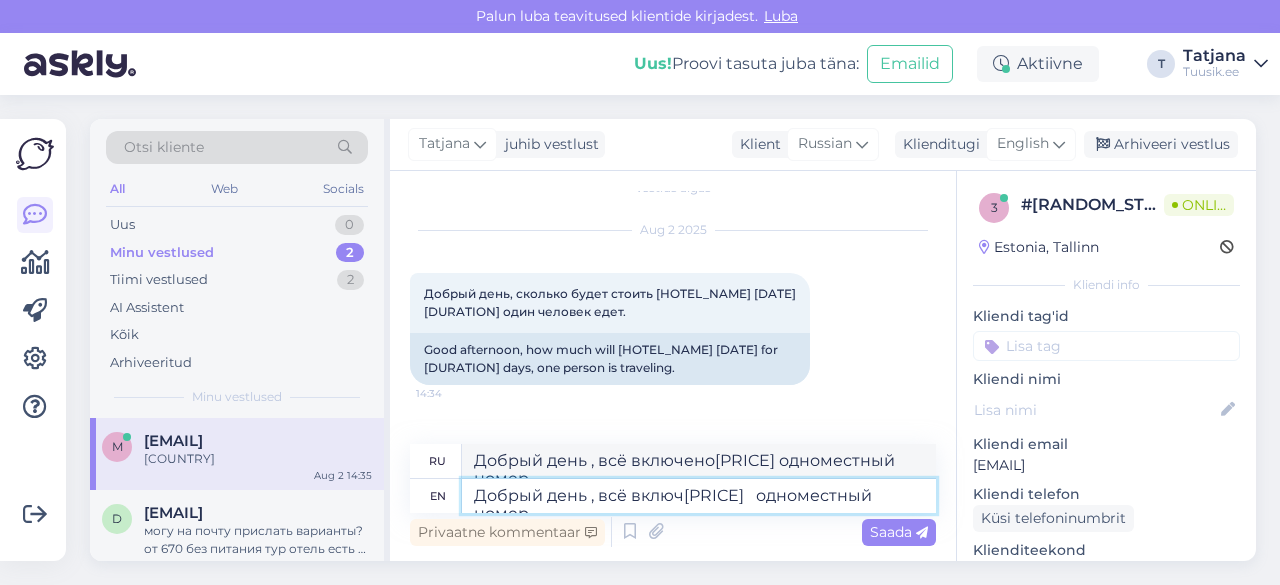 type on "Добрый день , всё включе[PRICE]   одноместный номер" 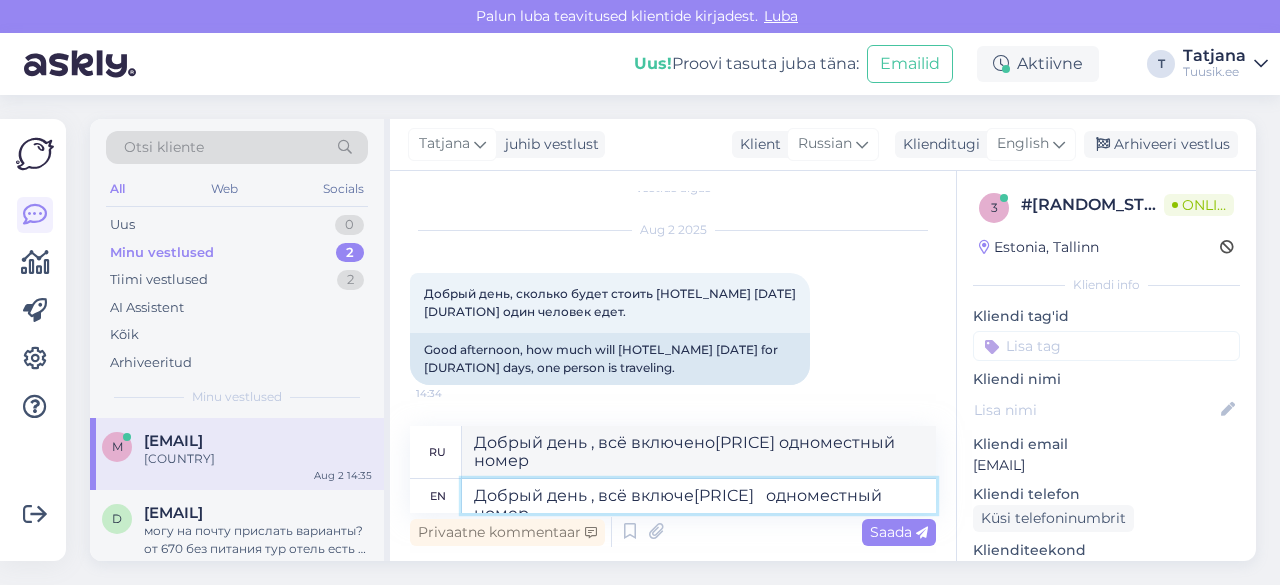 type on "Добрый день , всё включ[PRICE] одноместный номер" 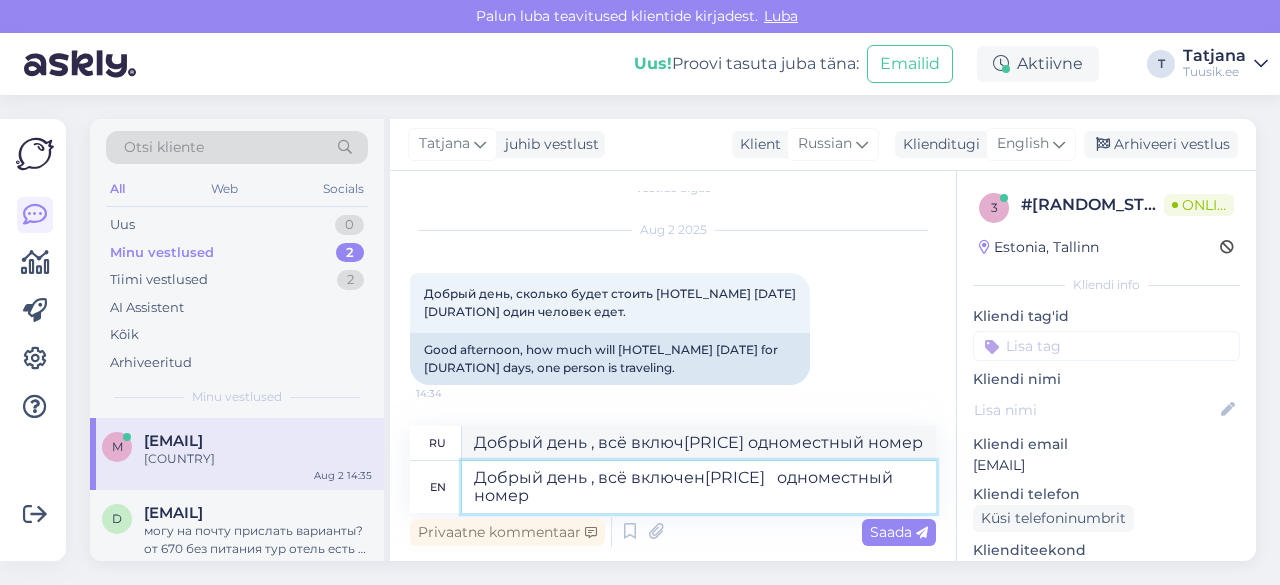 type on "Добрый день , всё включено[PRICE]   одноместный номер" 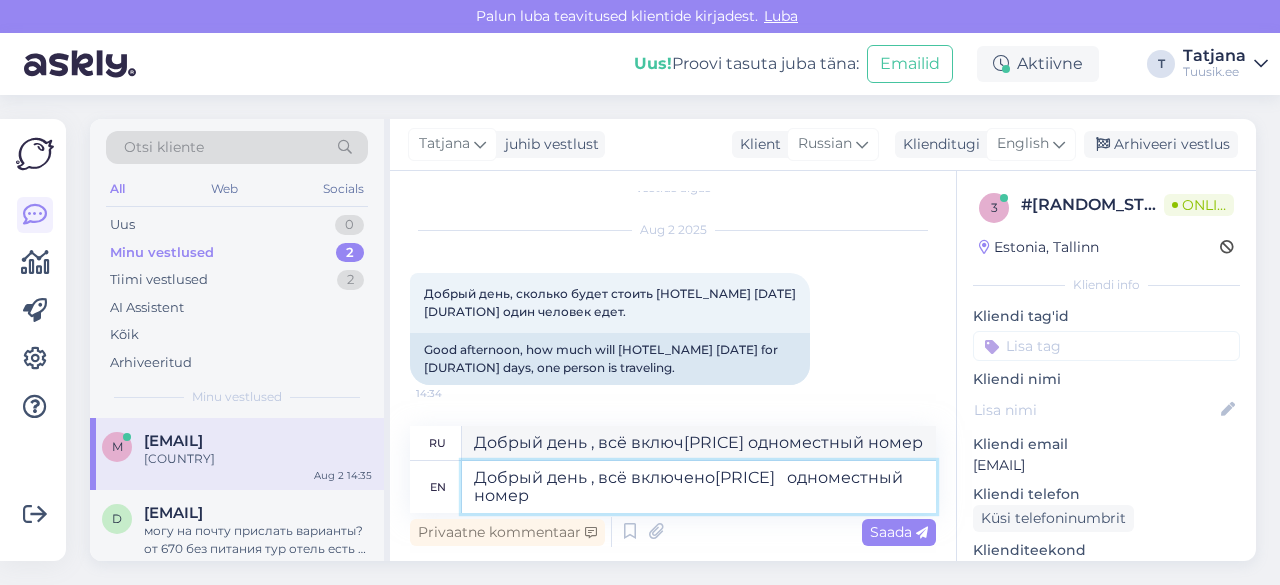 type on "Добрый день , всё включено[PRICE] одноместный номер" 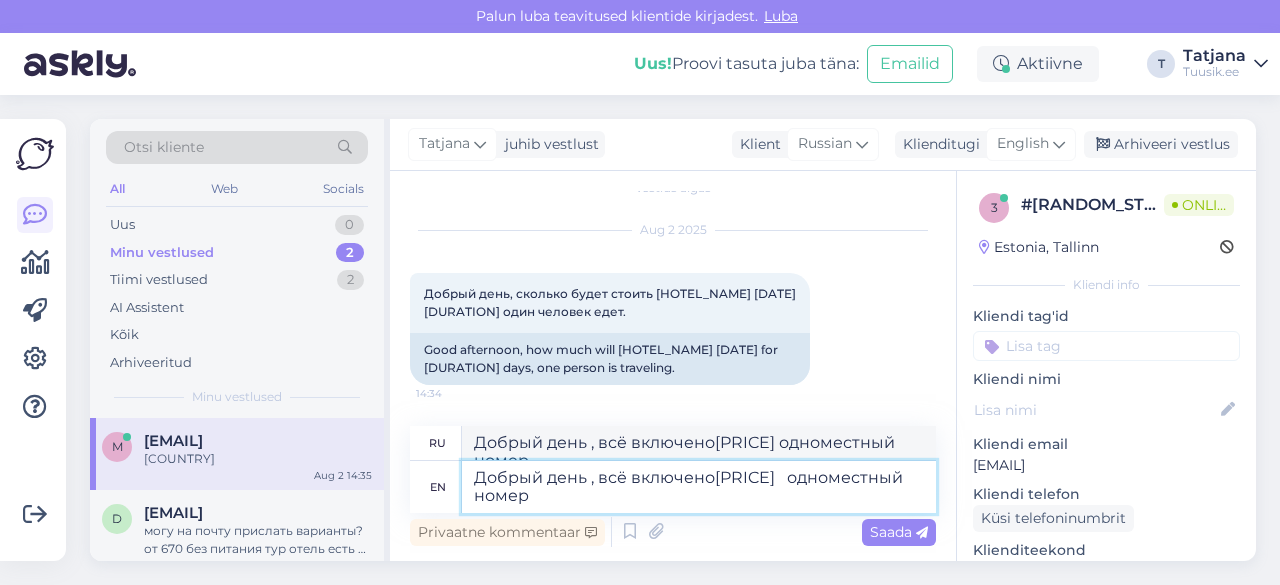 type on "Добрый день , всё включено [PRICE]   одноместный номер" 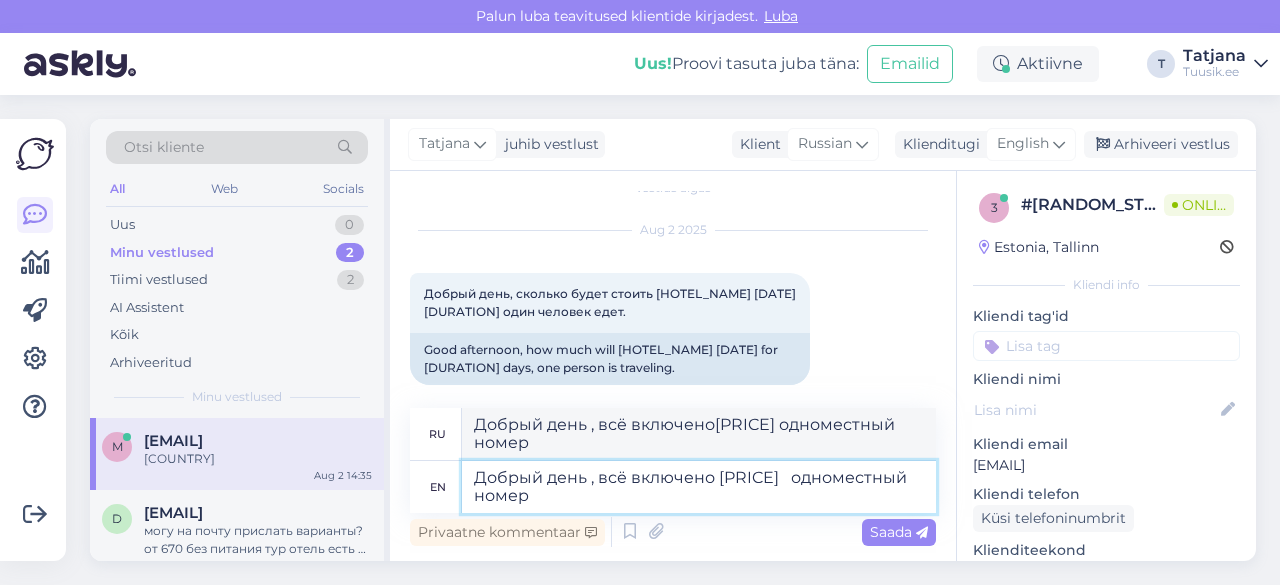 type on "Добрый день , всё включено [PRICE] одноместный номер" 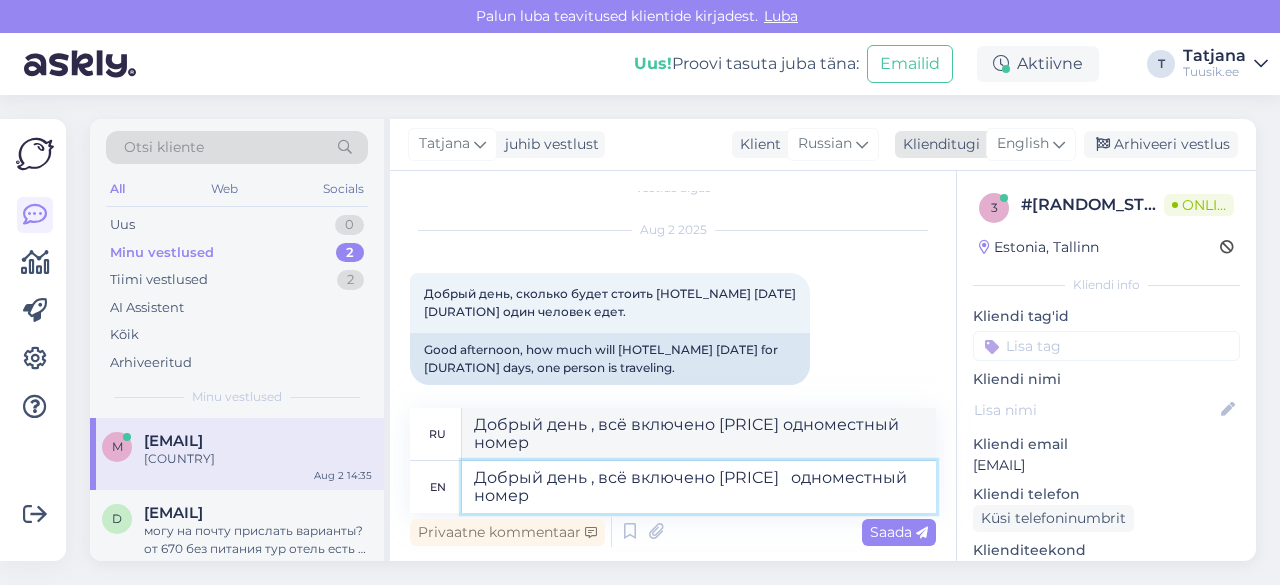 type on "Добрый день , всё включено [PRICE]   одноместный номер" 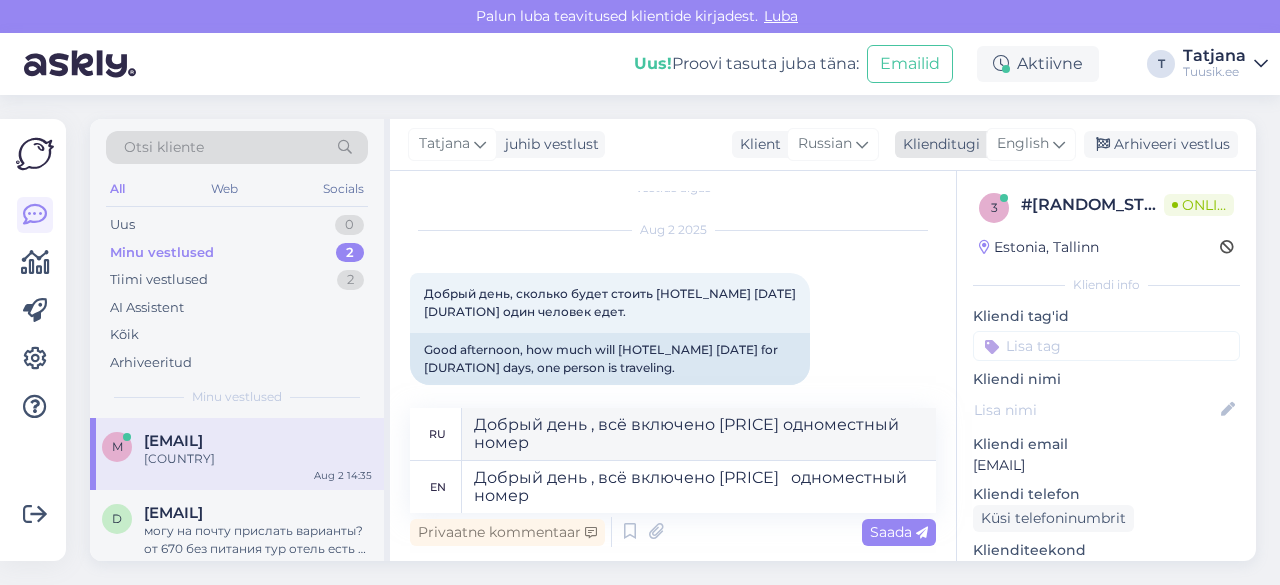 click on "English" at bounding box center (1023, 144) 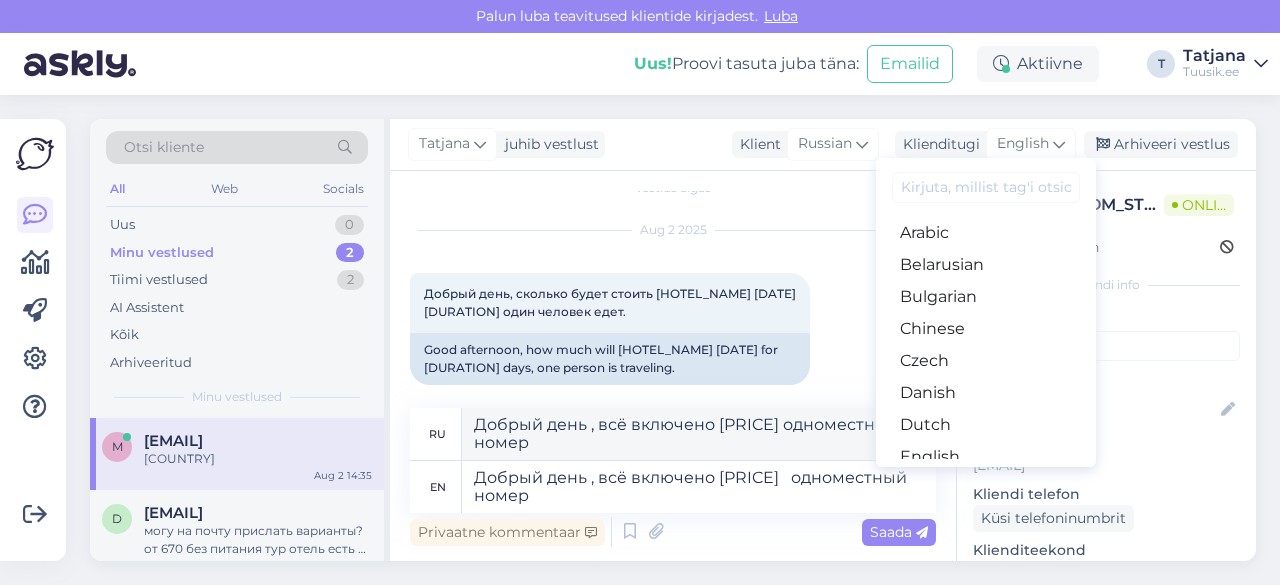 scroll, scrollTop: 581, scrollLeft: 0, axis: vertical 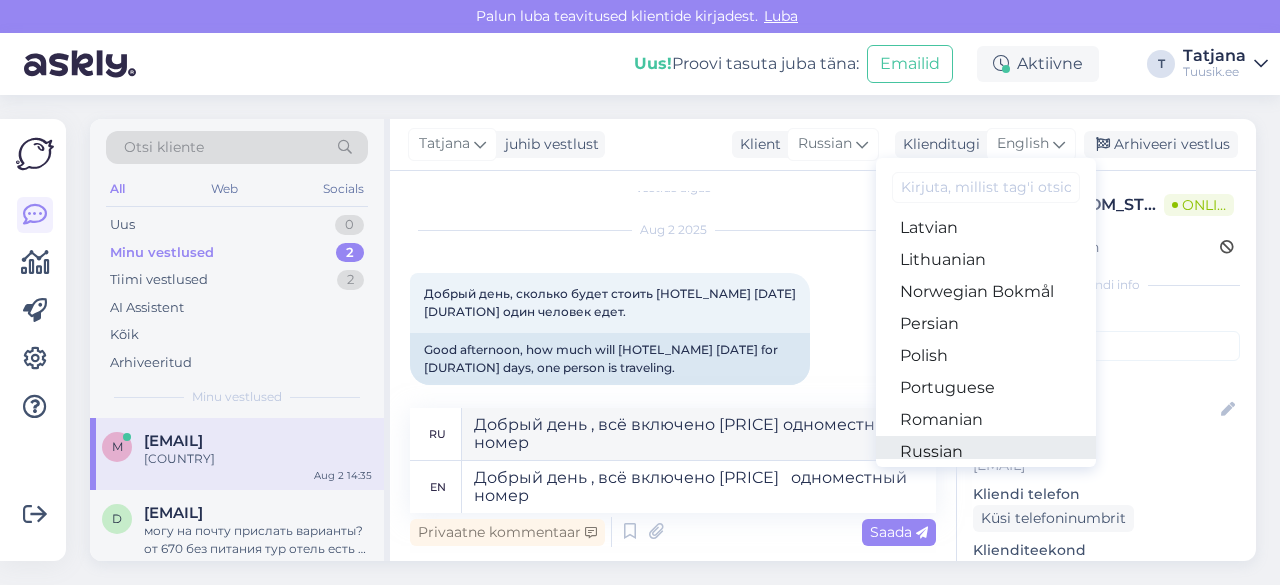 click on "Russian" at bounding box center (986, 452) 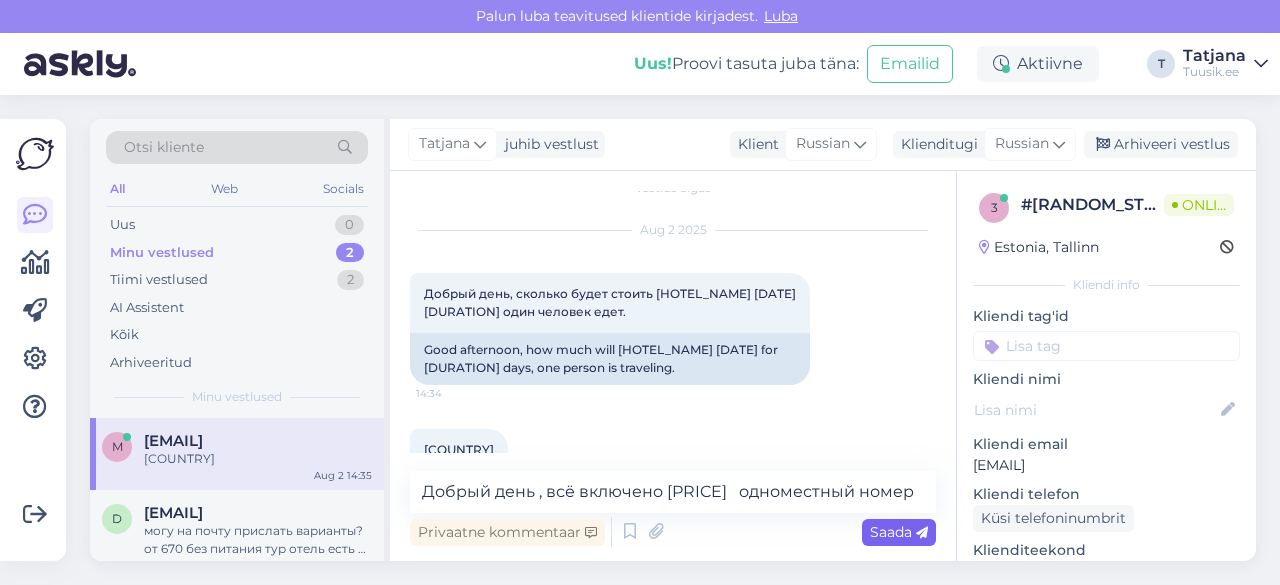 click on "Saada" at bounding box center [899, 532] 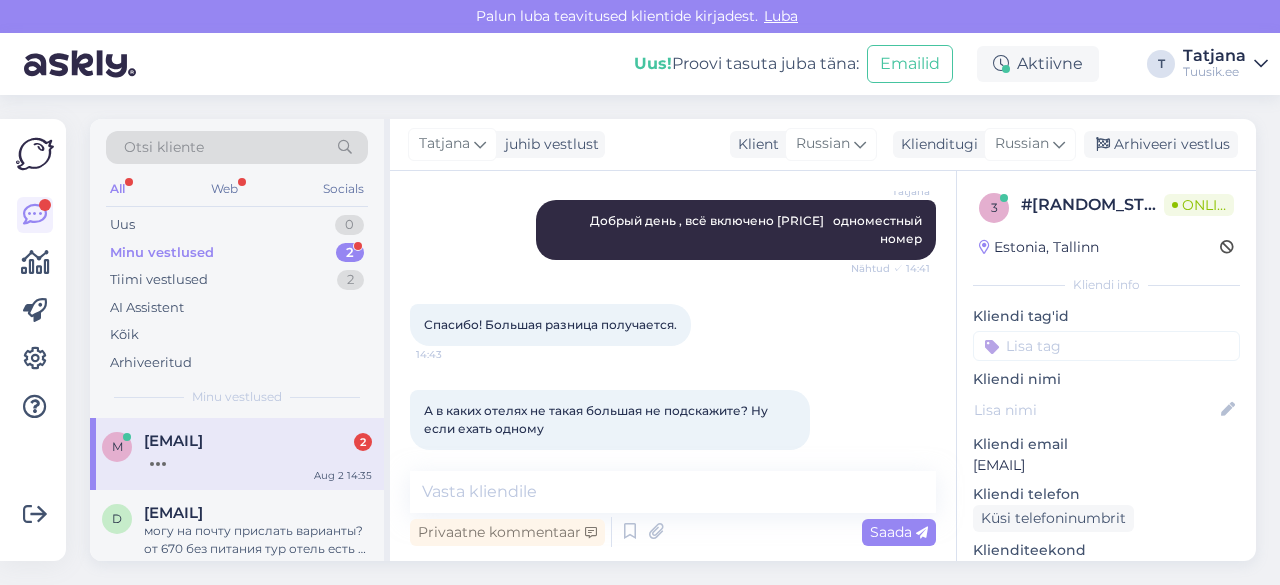 scroll, scrollTop: 459, scrollLeft: 0, axis: vertical 